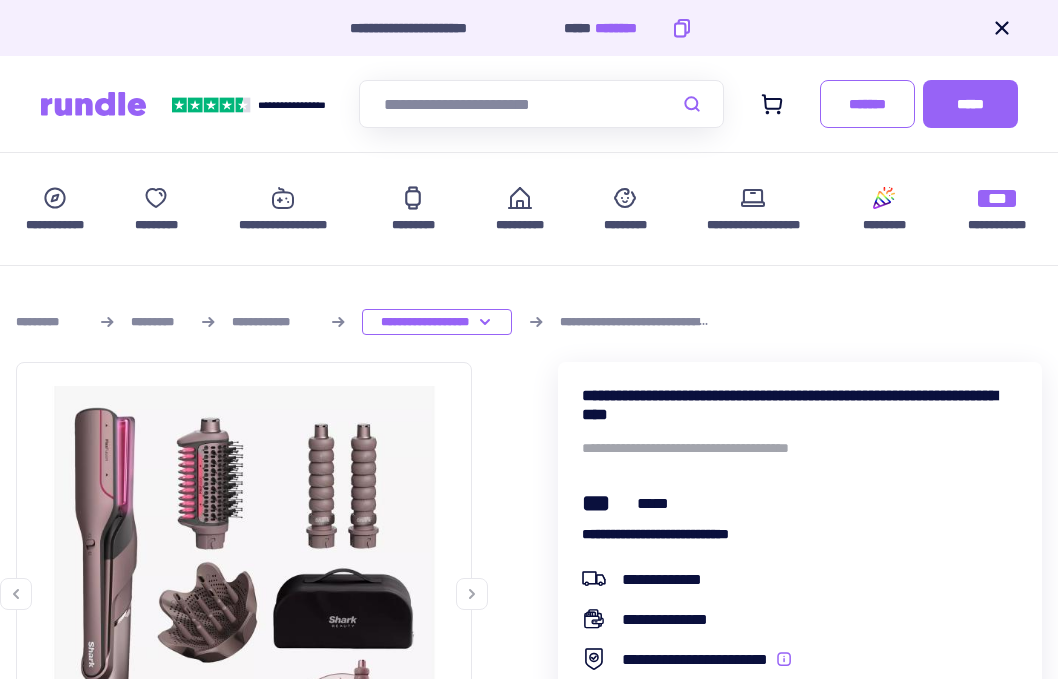 scroll, scrollTop: 581, scrollLeft: 0, axis: vertical 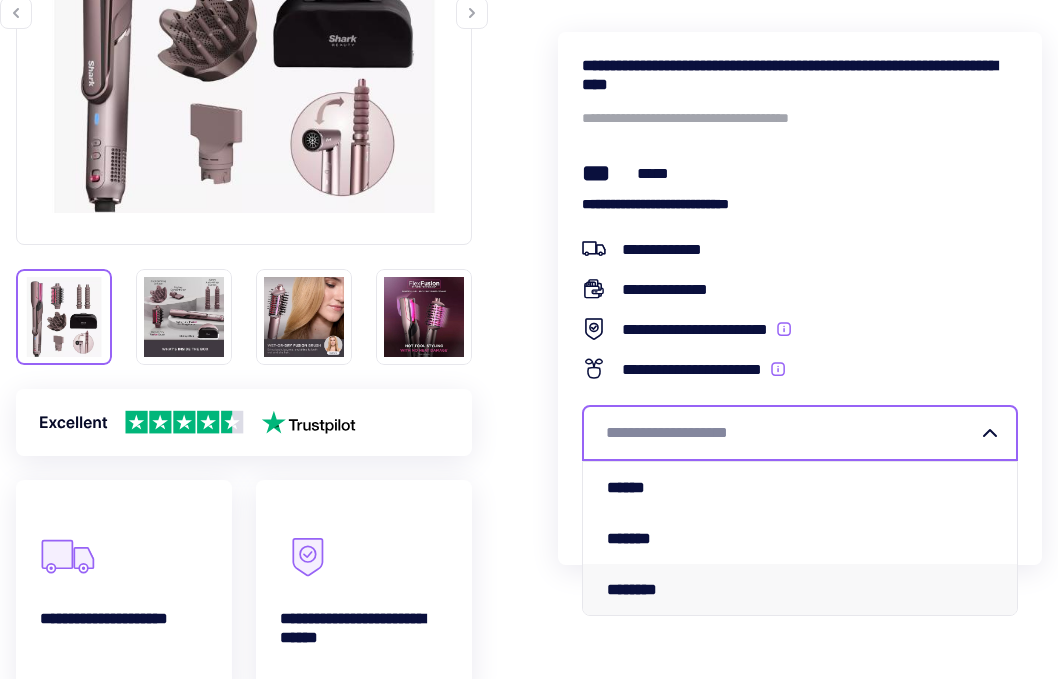 click on "[PHONE]" at bounding box center [644, 589] 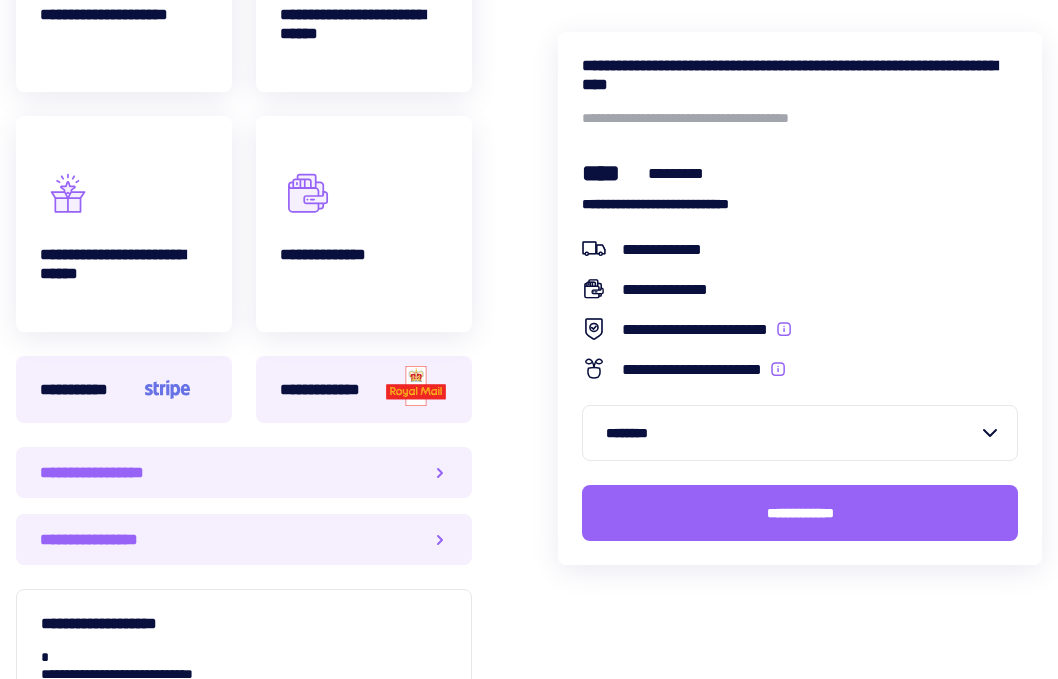 scroll, scrollTop: 1195, scrollLeft: 0, axis: vertical 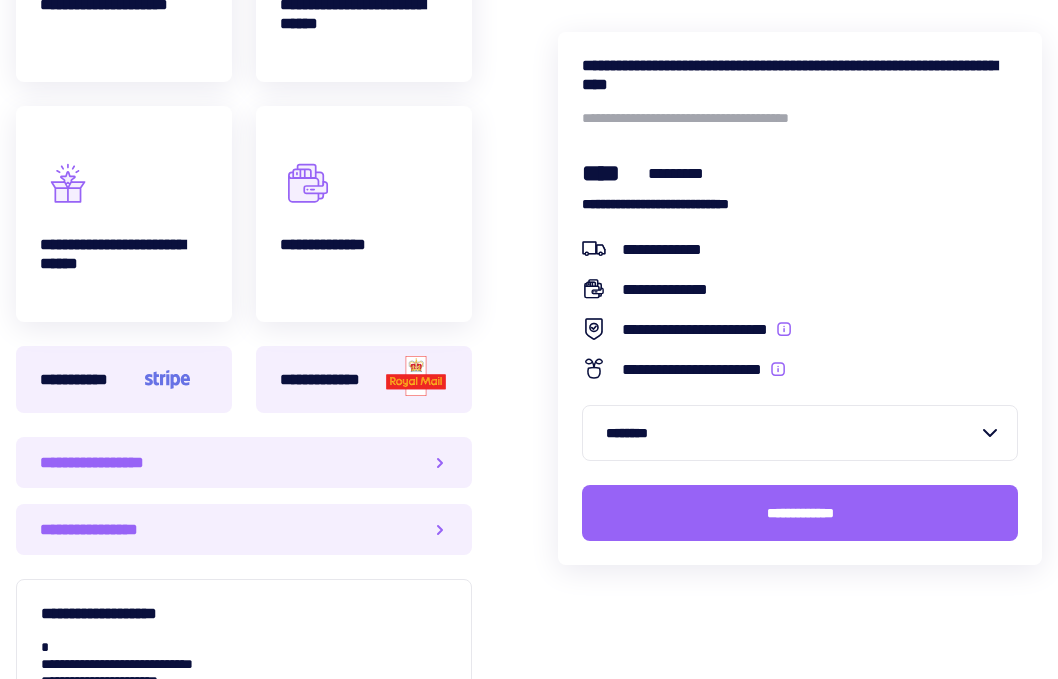 click 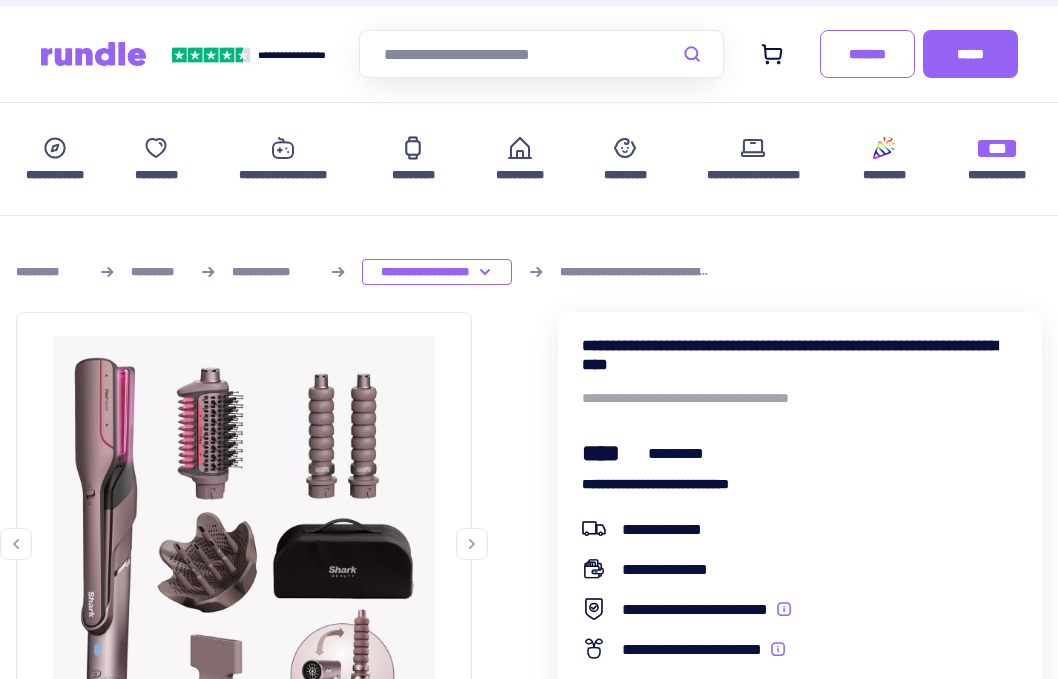 scroll, scrollTop: 0, scrollLeft: 0, axis: both 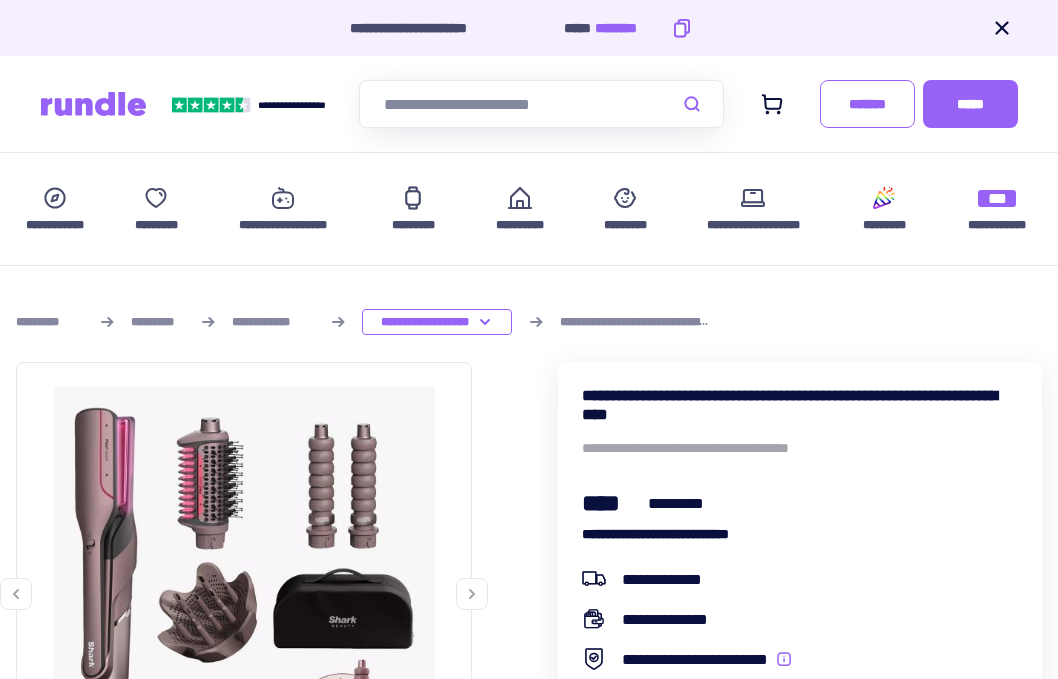 click at bounding box center (541, 104) 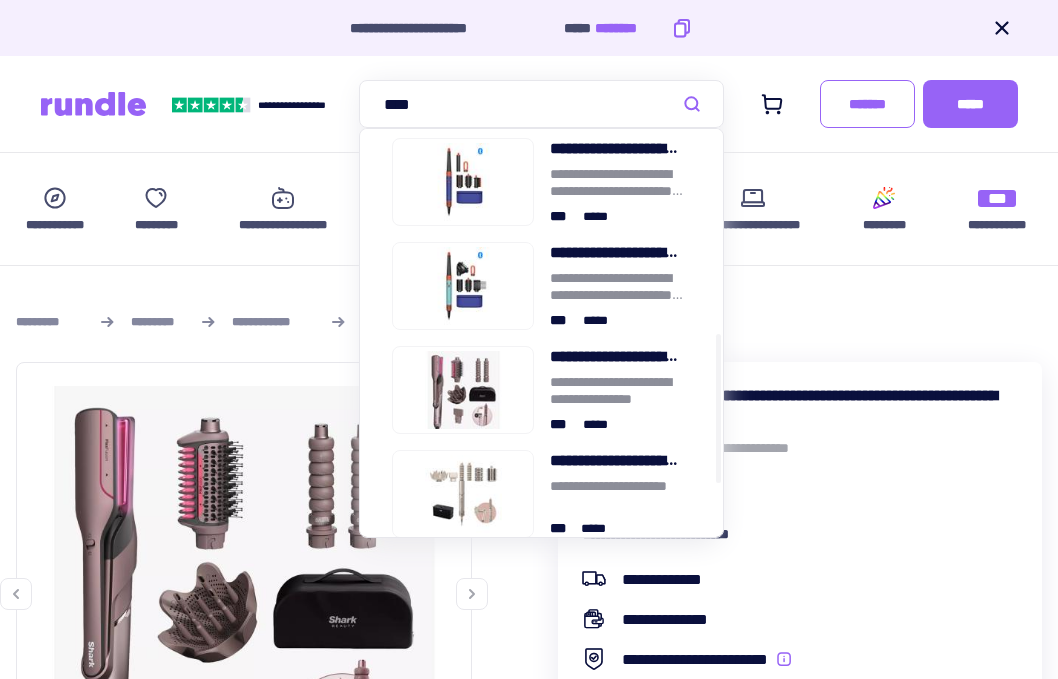 scroll, scrollTop: 544, scrollLeft: 0, axis: vertical 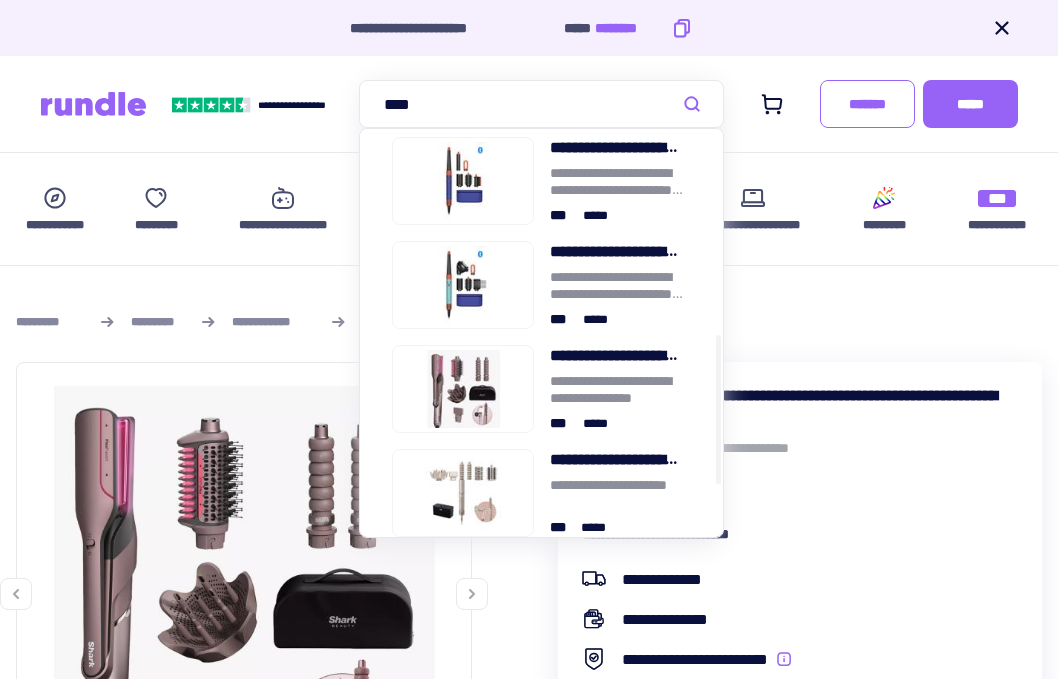 type on "[SSN]" 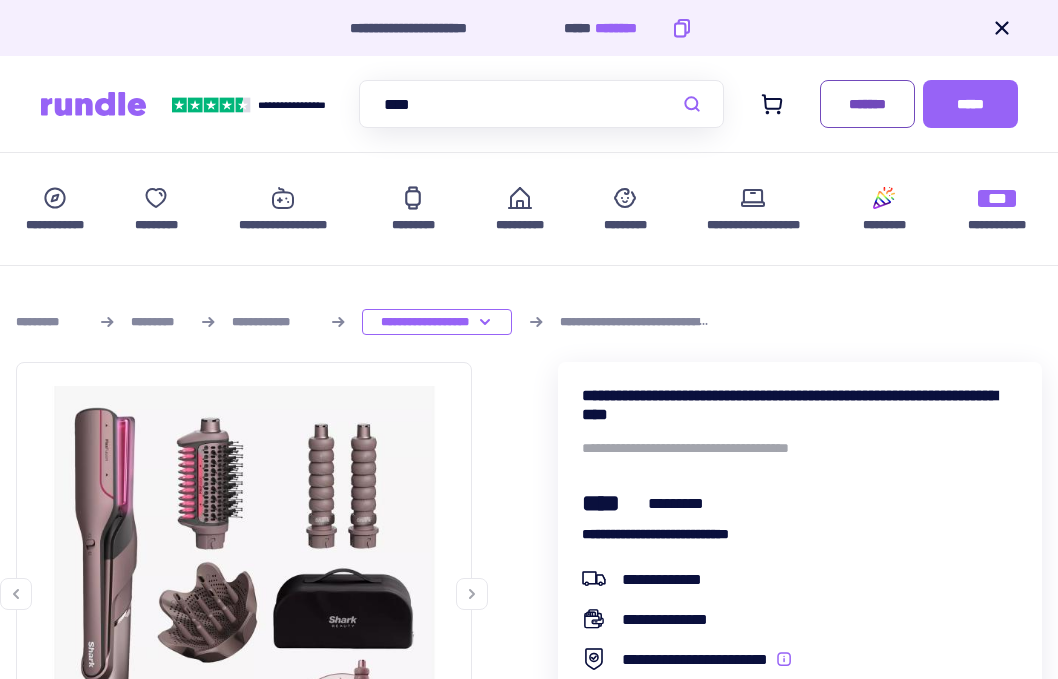 click on "[CREDIT_CARD]" at bounding box center (867, 104) 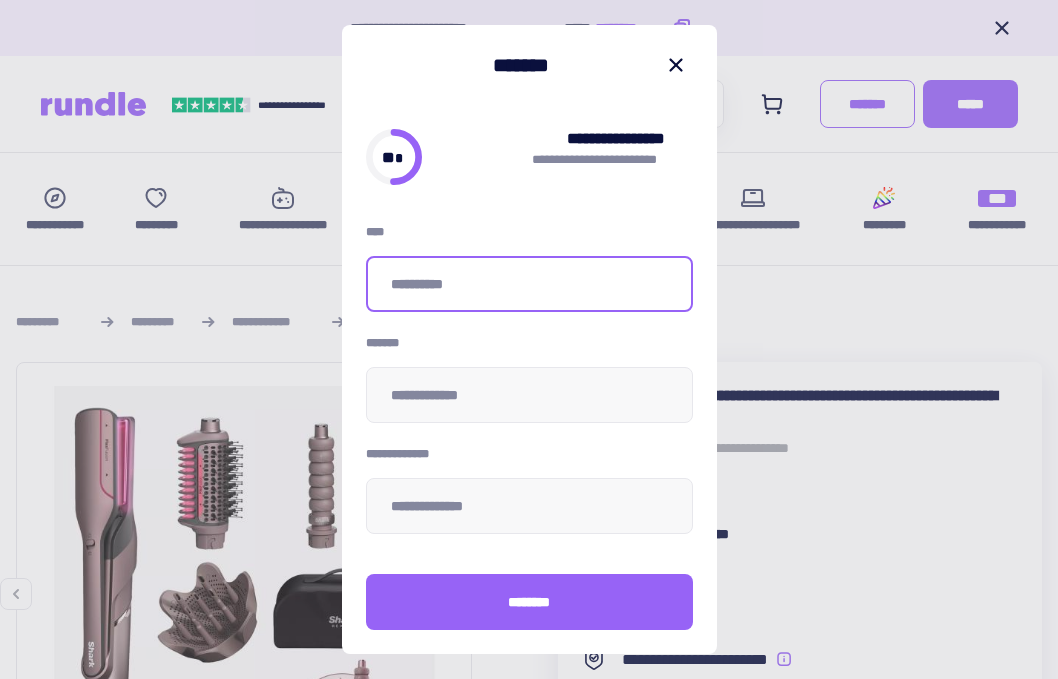 click at bounding box center [529, 284] 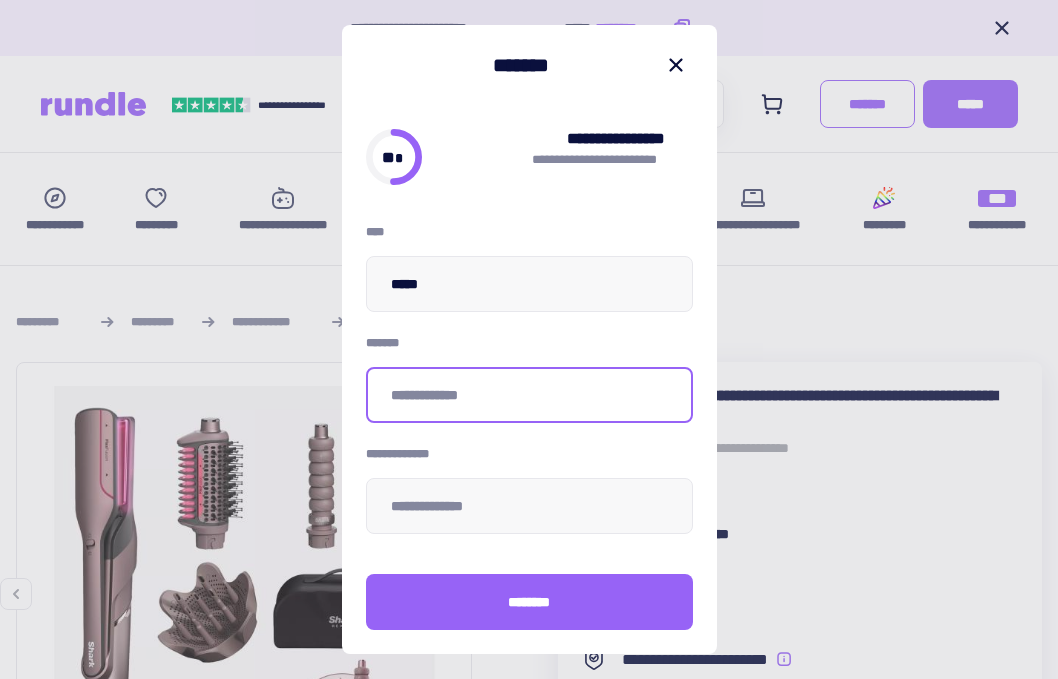 type on "[FIRST]" 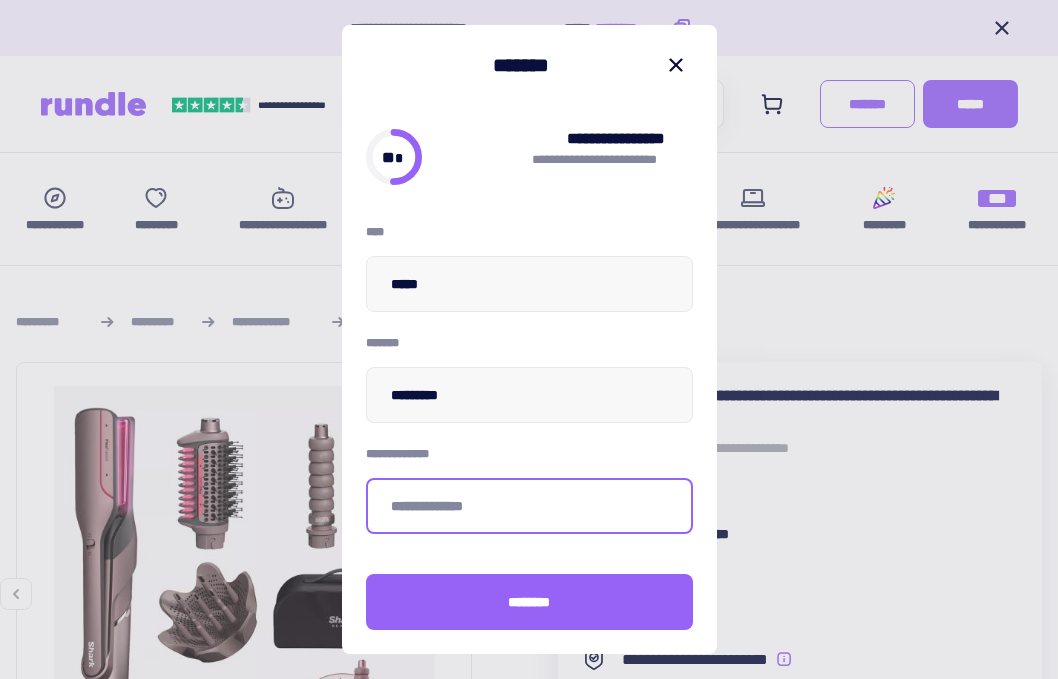 click at bounding box center (529, 506) 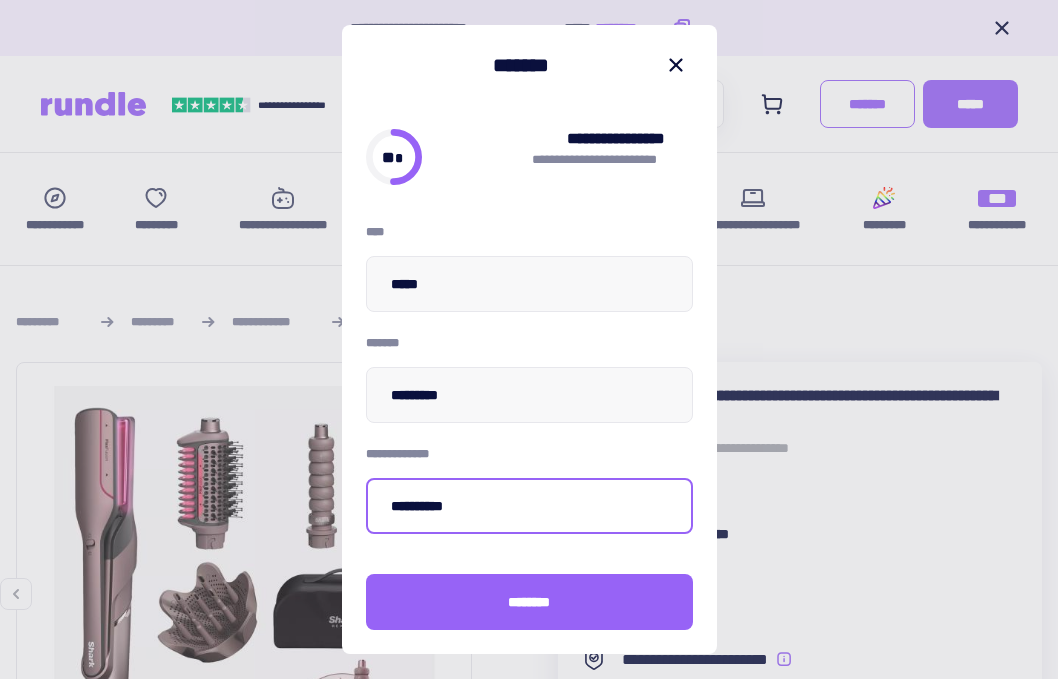 click on "[CREDIT_CARD]" at bounding box center [529, 506] 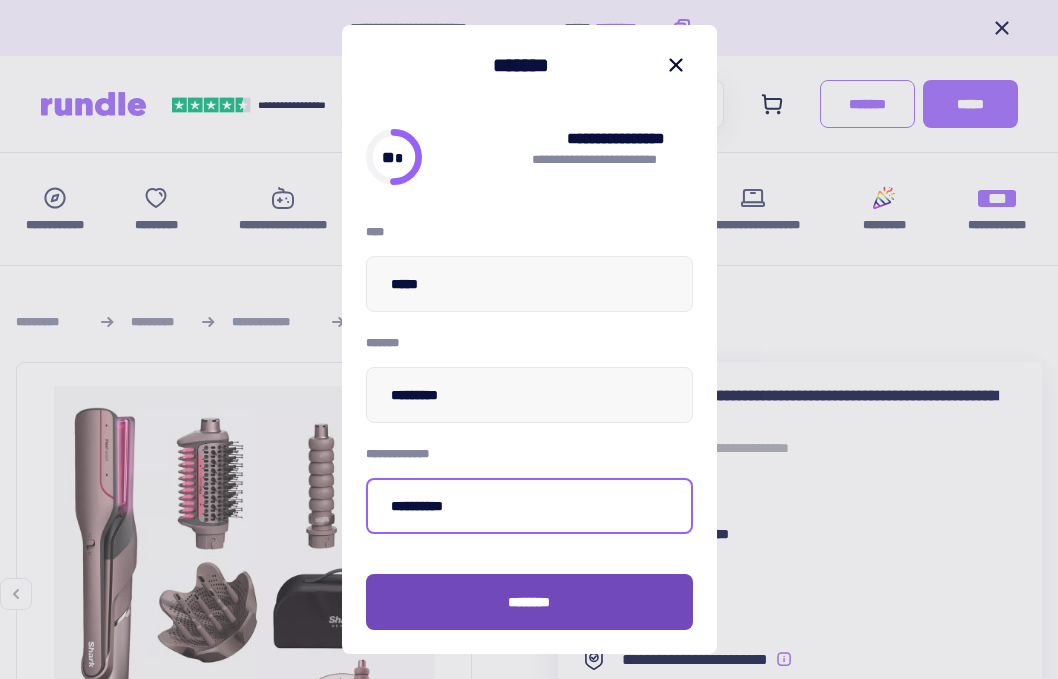 type on "[CREDIT_CARD]" 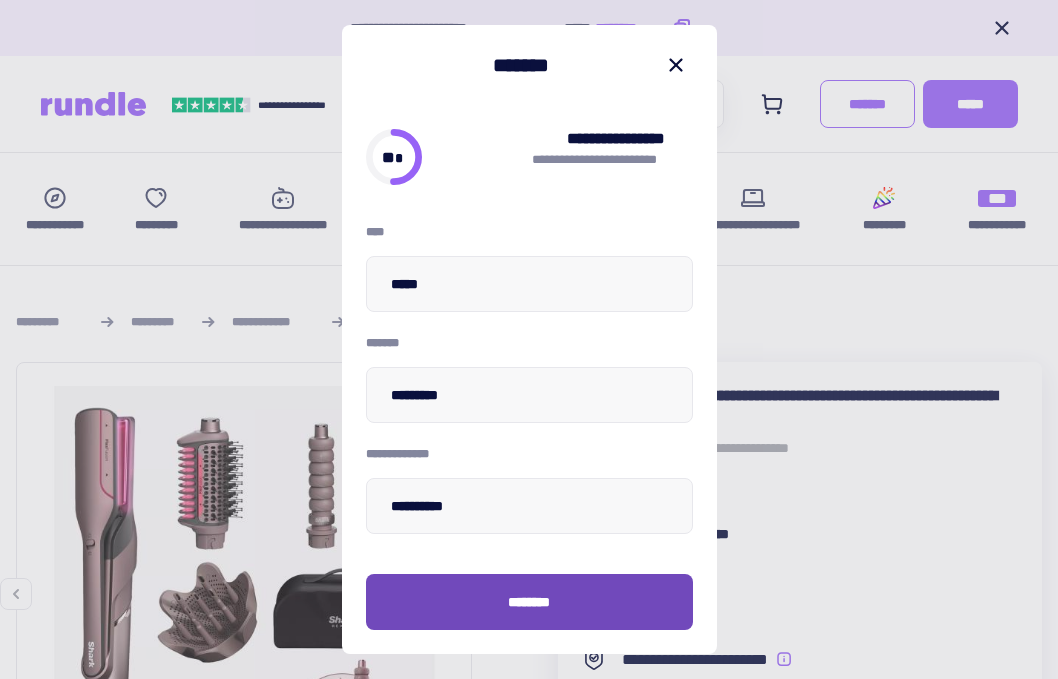 click on "[PHONE]" at bounding box center [529, 602] 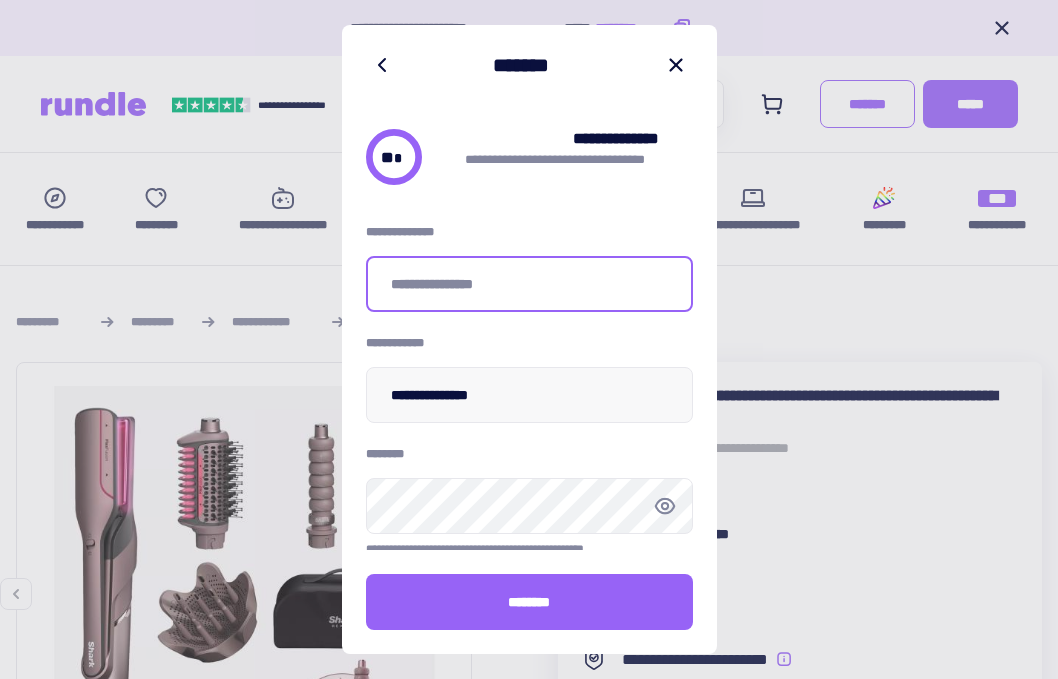click at bounding box center (529, 284) 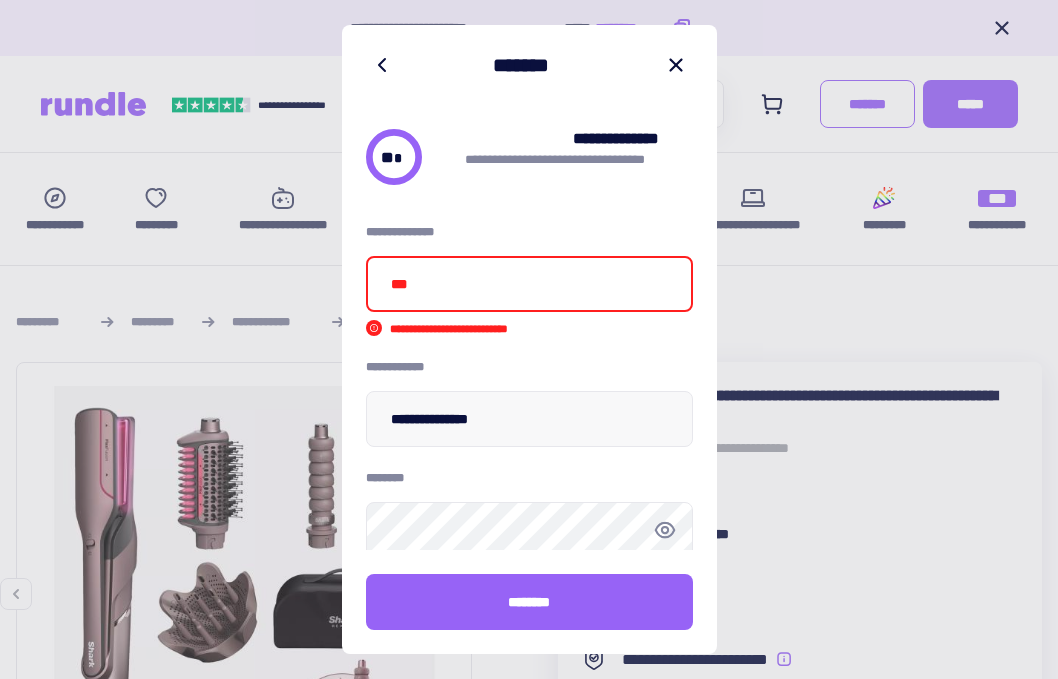 type on "[DRIVER_LICENSE]" 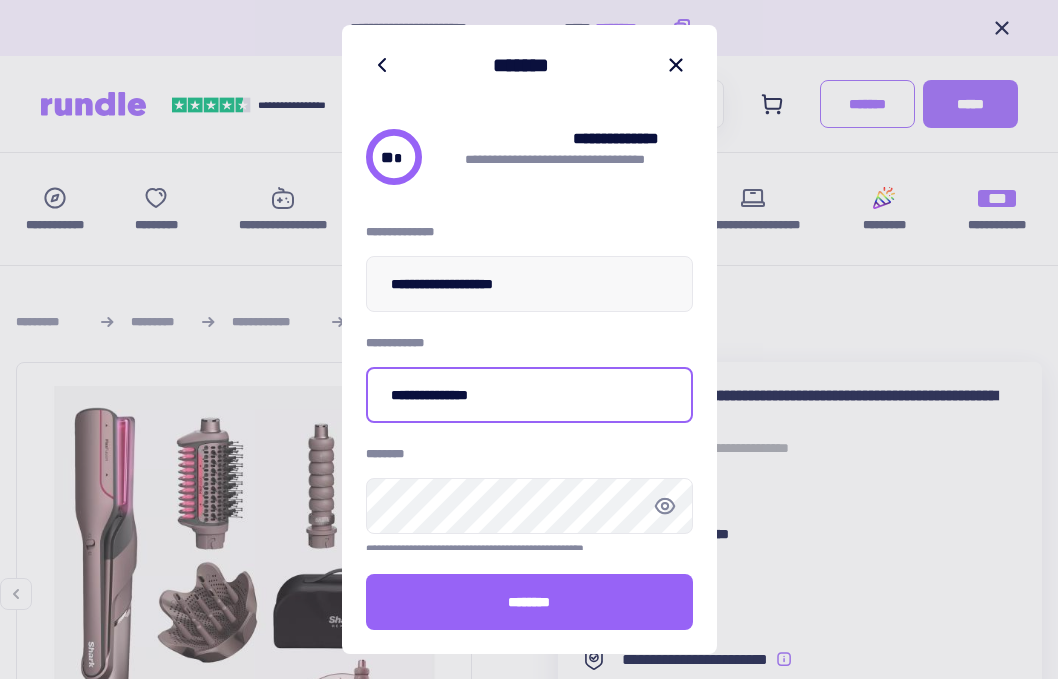 click on "[DRIVER_LICENSE]" at bounding box center [529, 395] 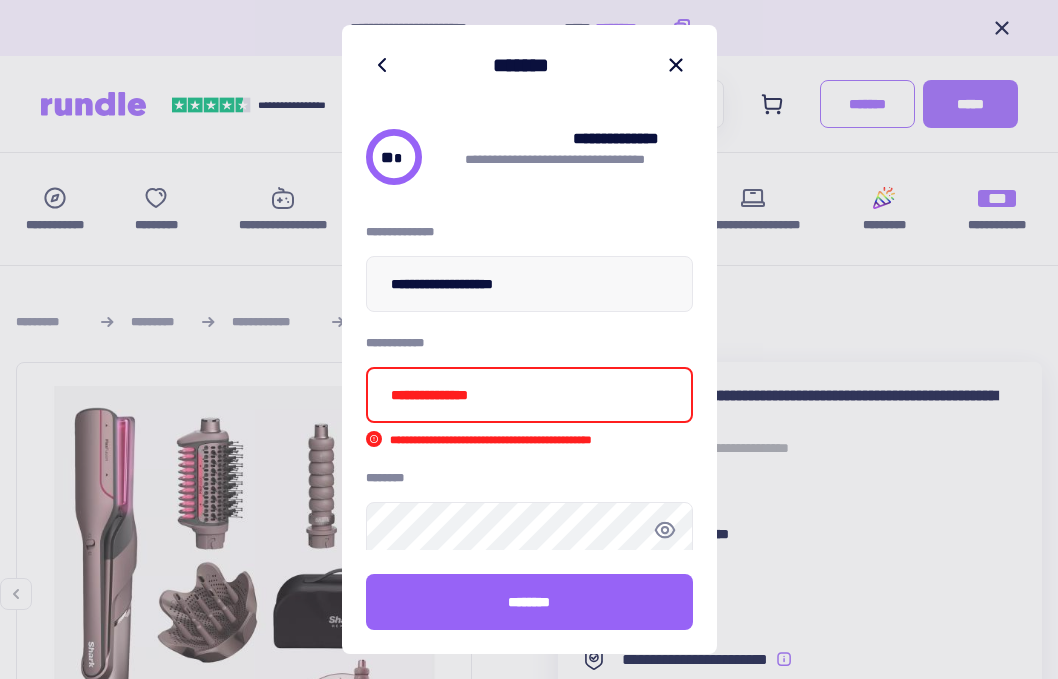 click on "[DRIVER_LICENSE]" at bounding box center [529, 395] 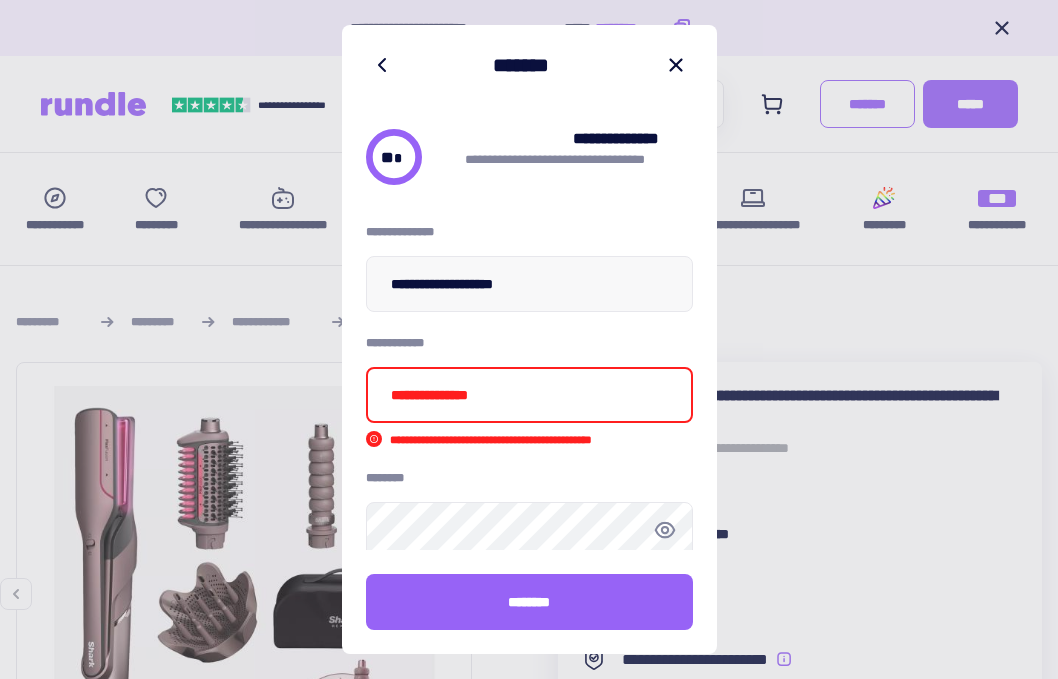 click on "[DRIVER_LICENSE]" at bounding box center (529, 395) 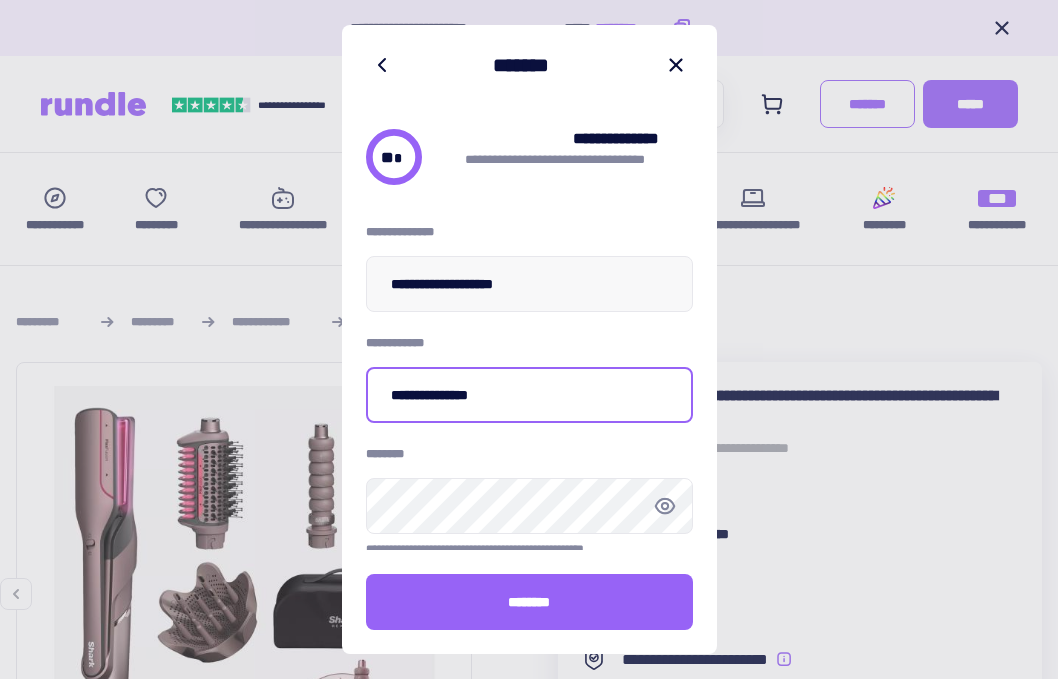 type on "[DRIVER_LICENSE]" 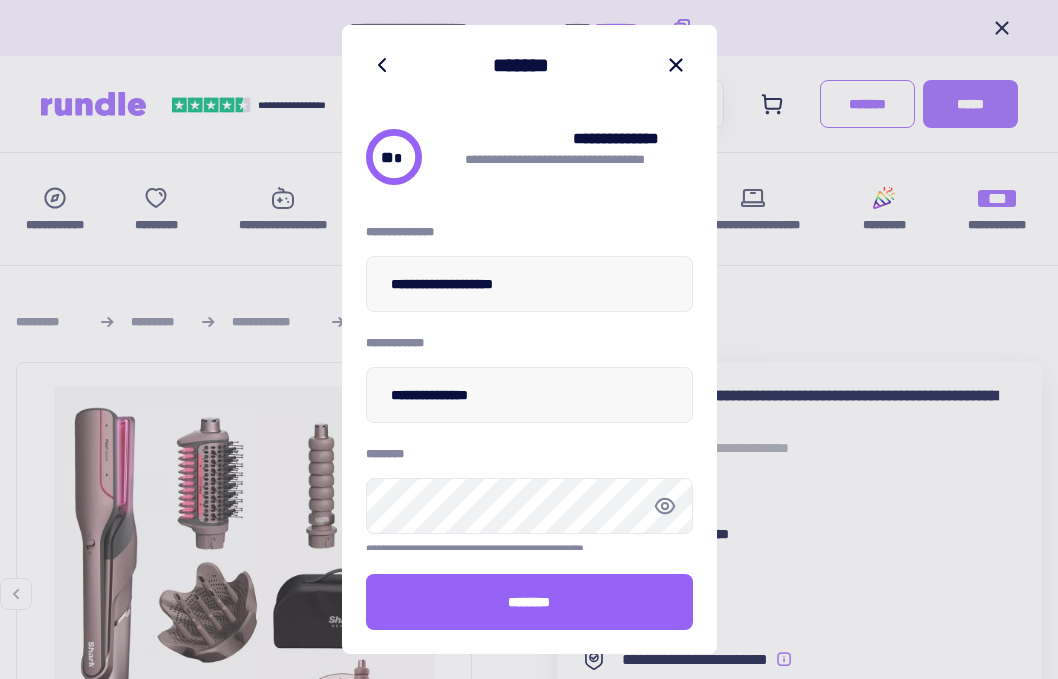 click 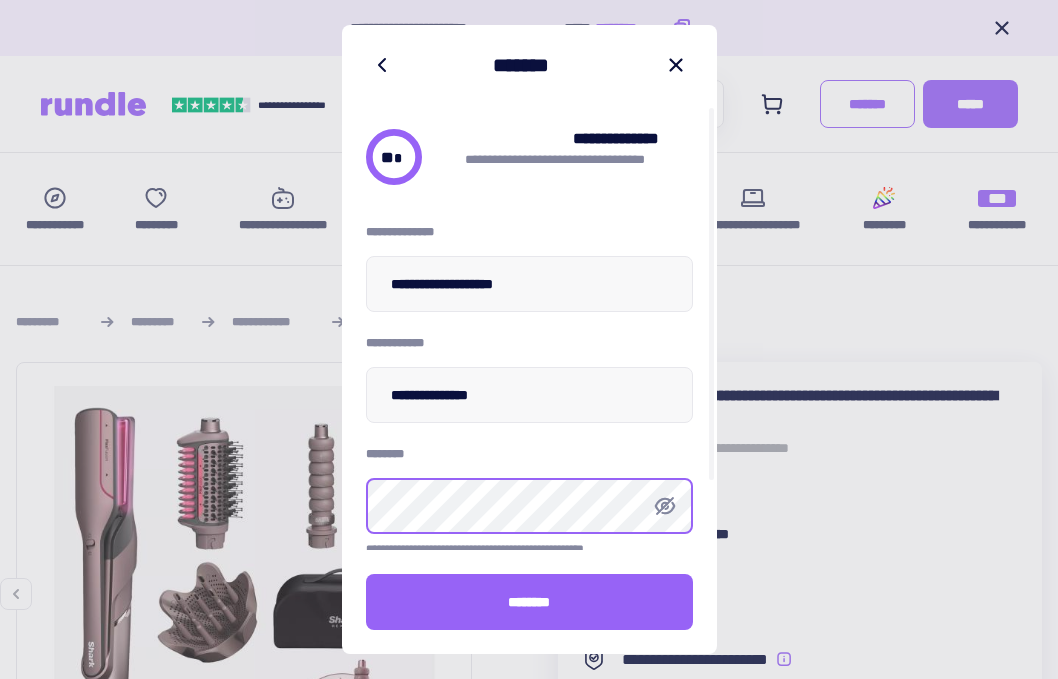 scroll, scrollTop: 81, scrollLeft: 0, axis: vertical 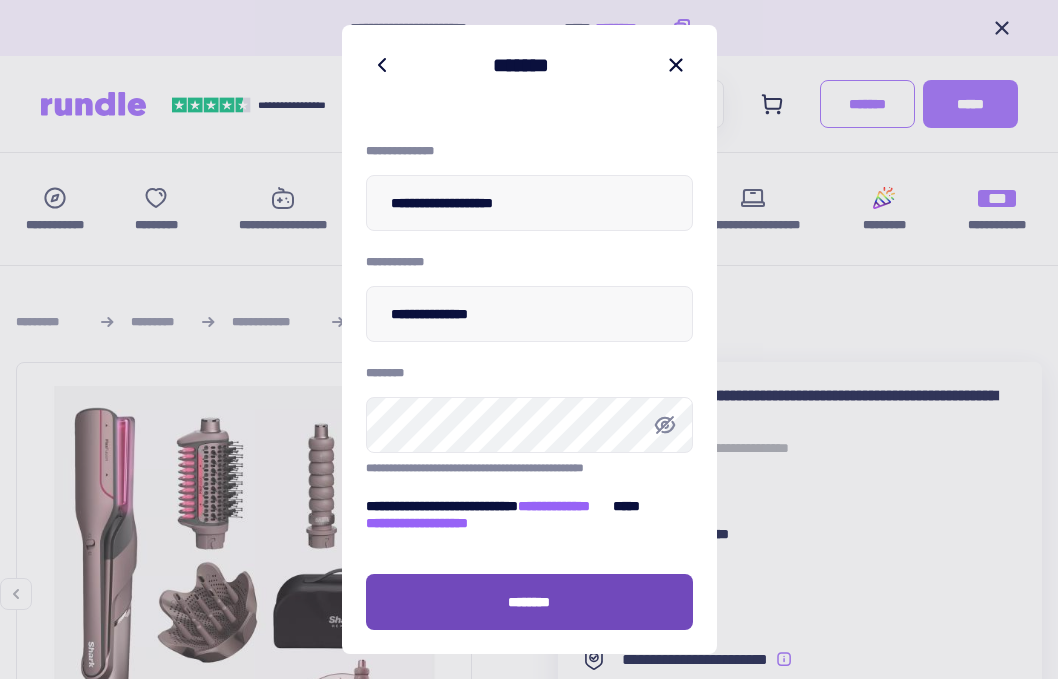 click on "[PHONE]" at bounding box center (529, 602) 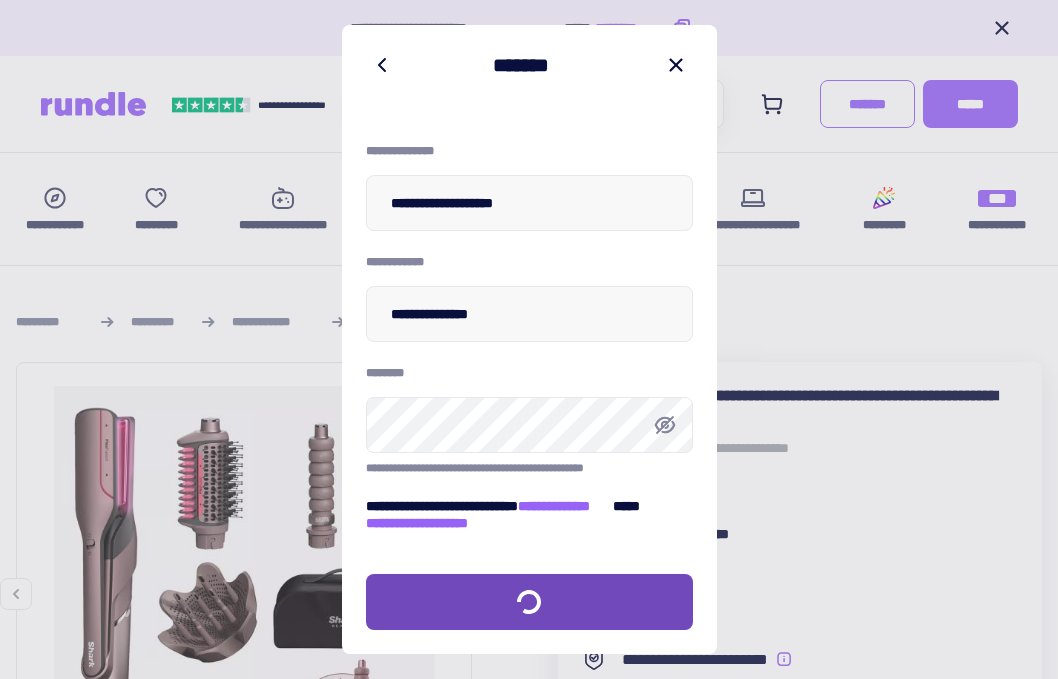 scroll, scrollTop: 0, scrollLeft: 0, axis: both 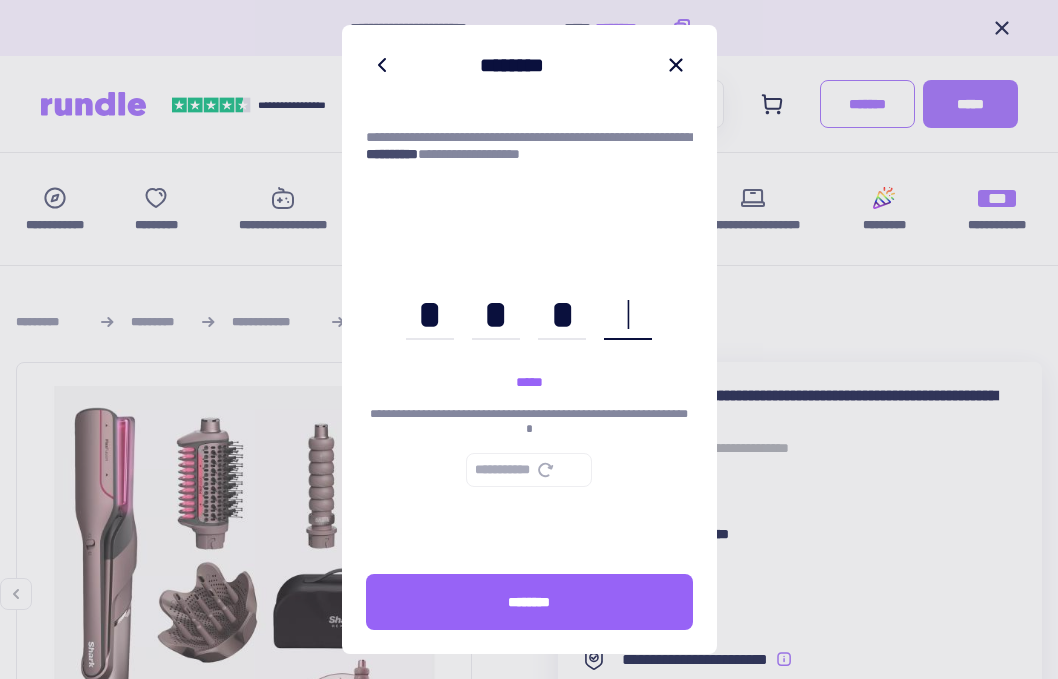 type on "[SSN]" 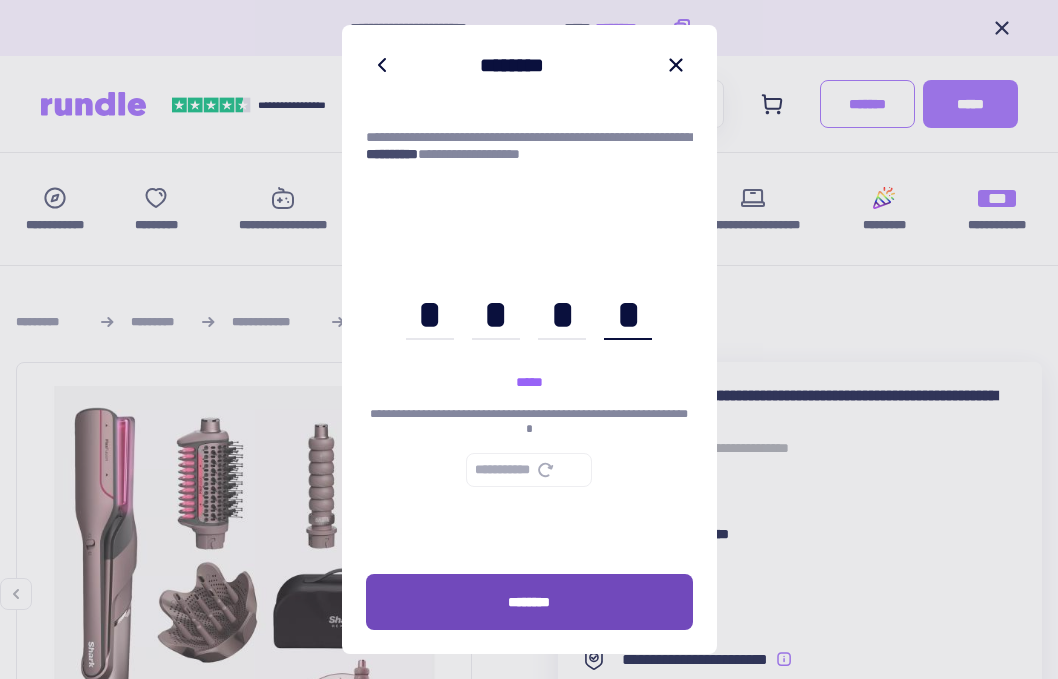 click on "[PHONE]" at bounding box center [529, 602] 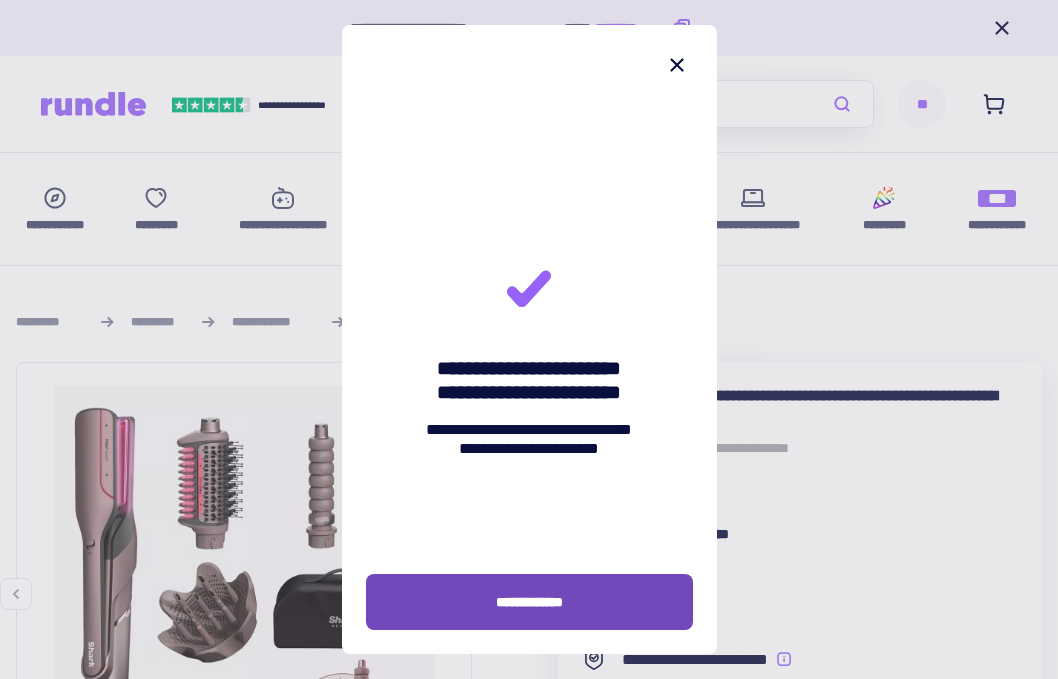 click on "[EMAIL]" at bounding box center (529, 602) 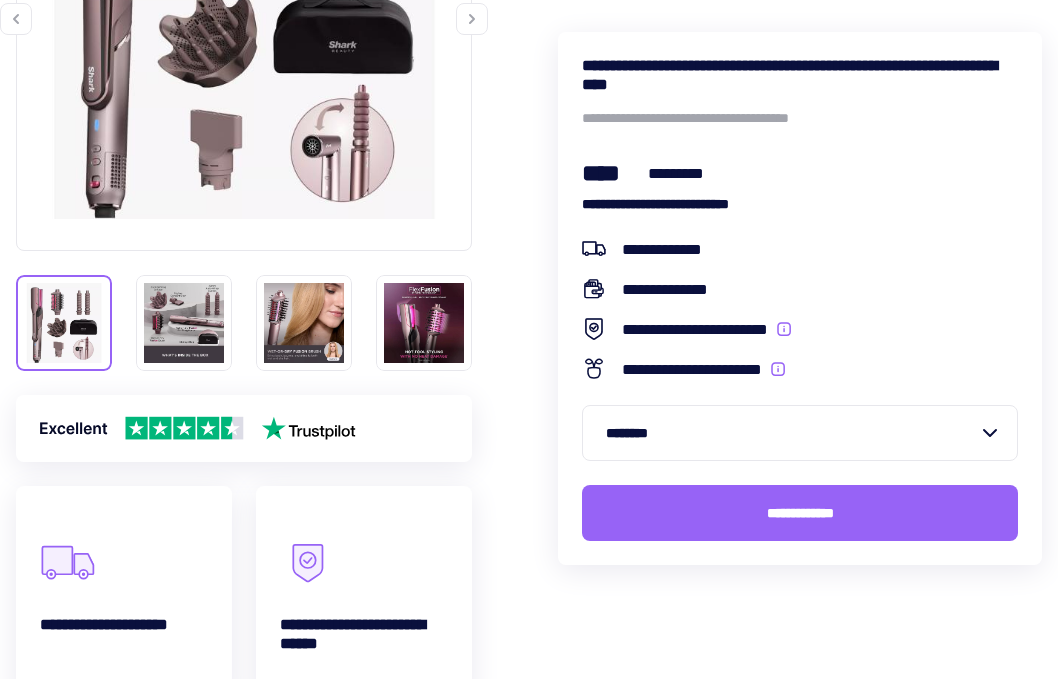 scroll, scrollTop: 583, scrollLeft: 0, axis: vertical 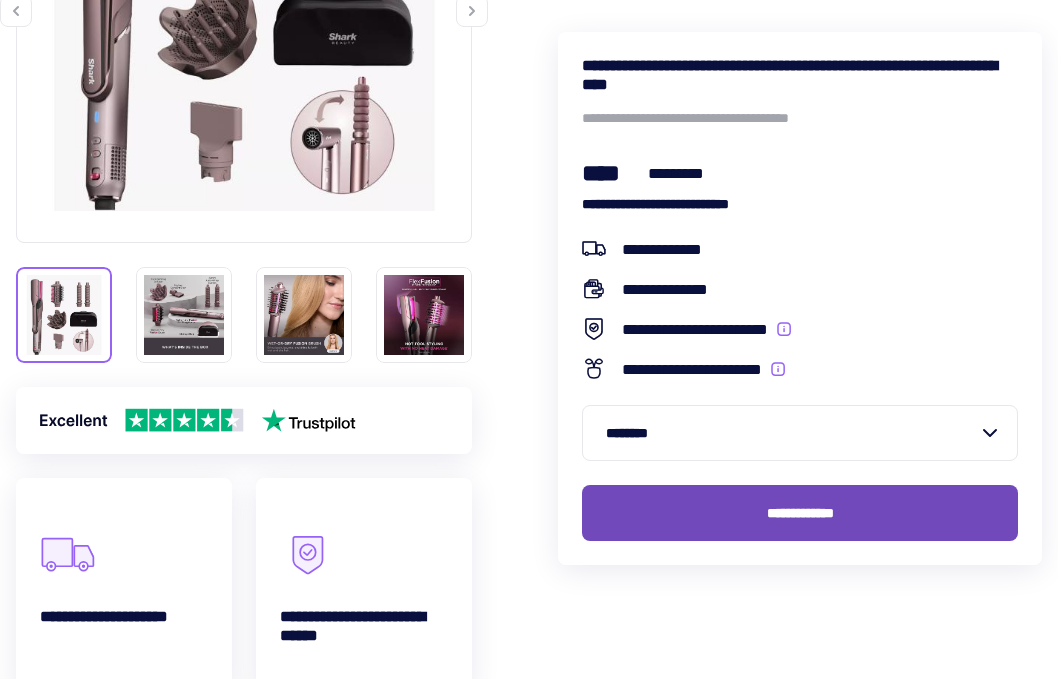 click on "[EMAIL]" at bounding box center (800, 513) 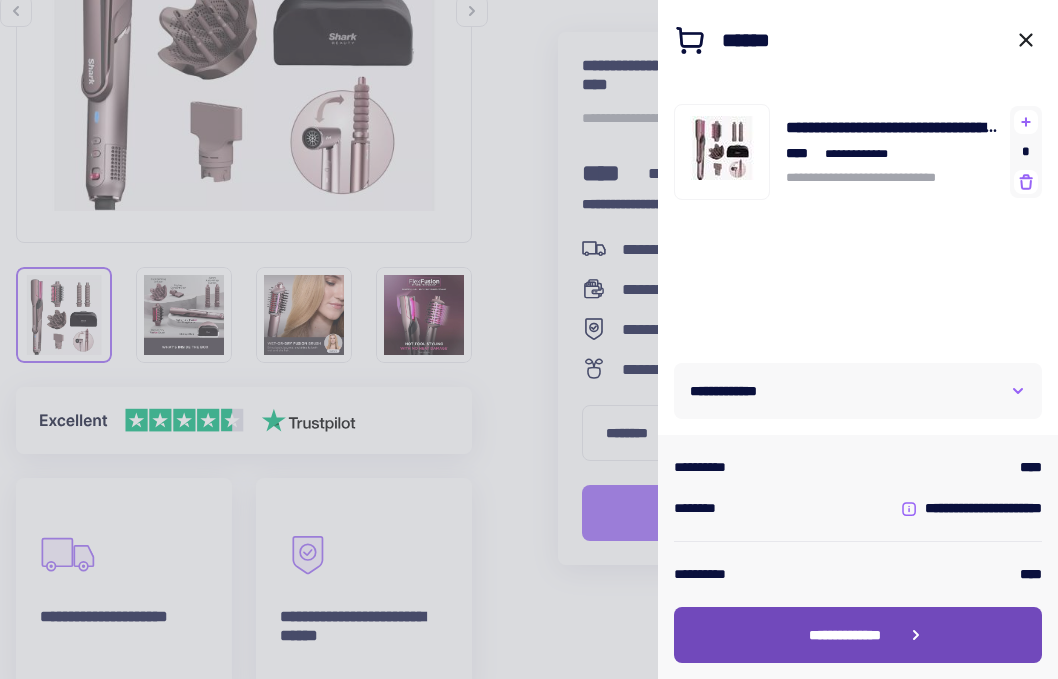 click on "[LAST]" at bounding box center (845, 635) 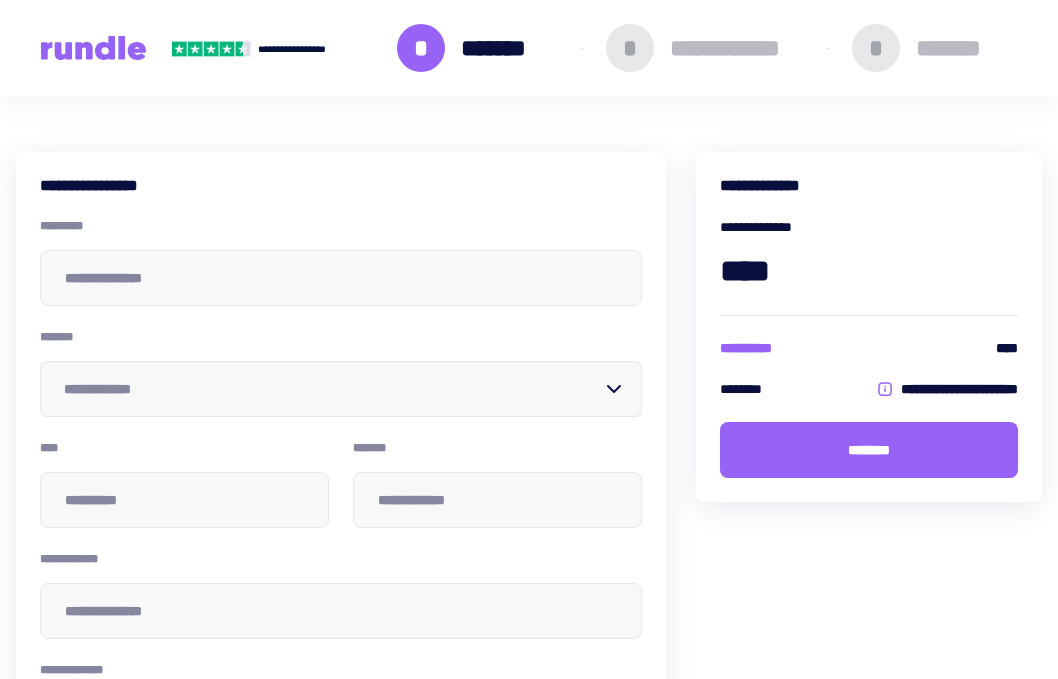 scroll, scrollTop: 6, scrollLeft: 0, axis: vertical 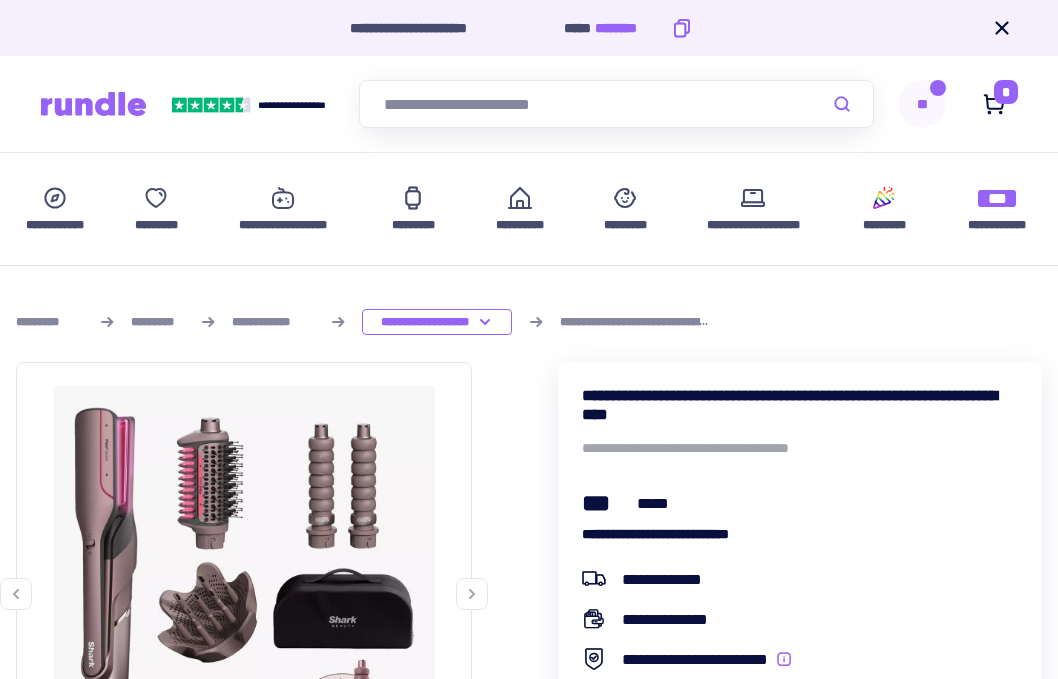 click on "[PHONE]" at bounding box center (631, 28) 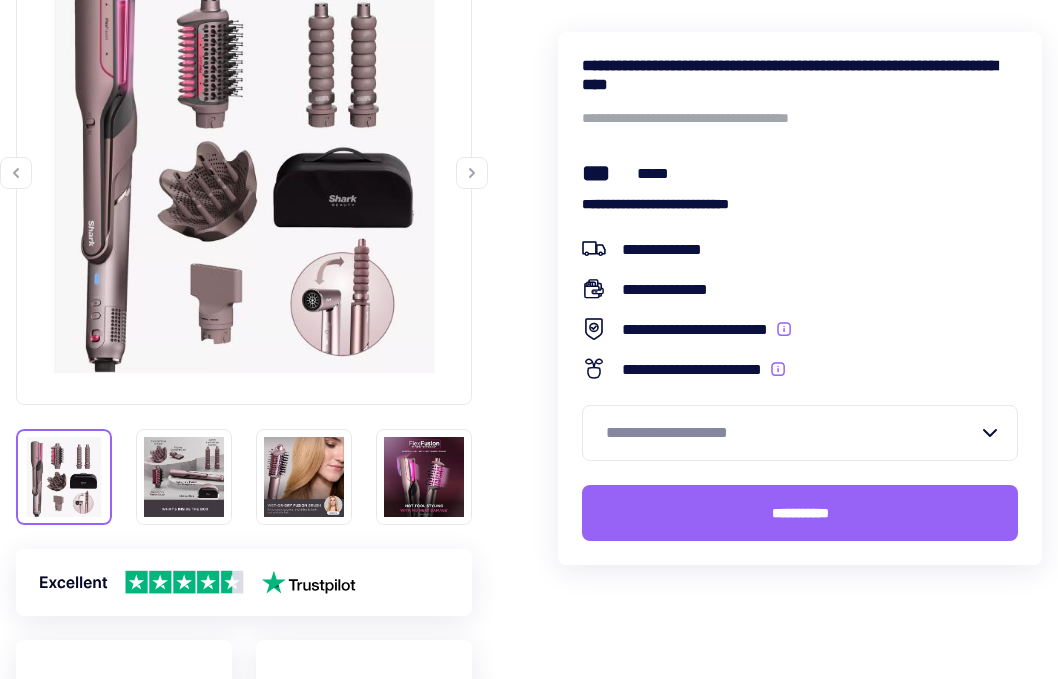 scroll, scrollTop: 422, scrollLeft: 0, axis: vertical 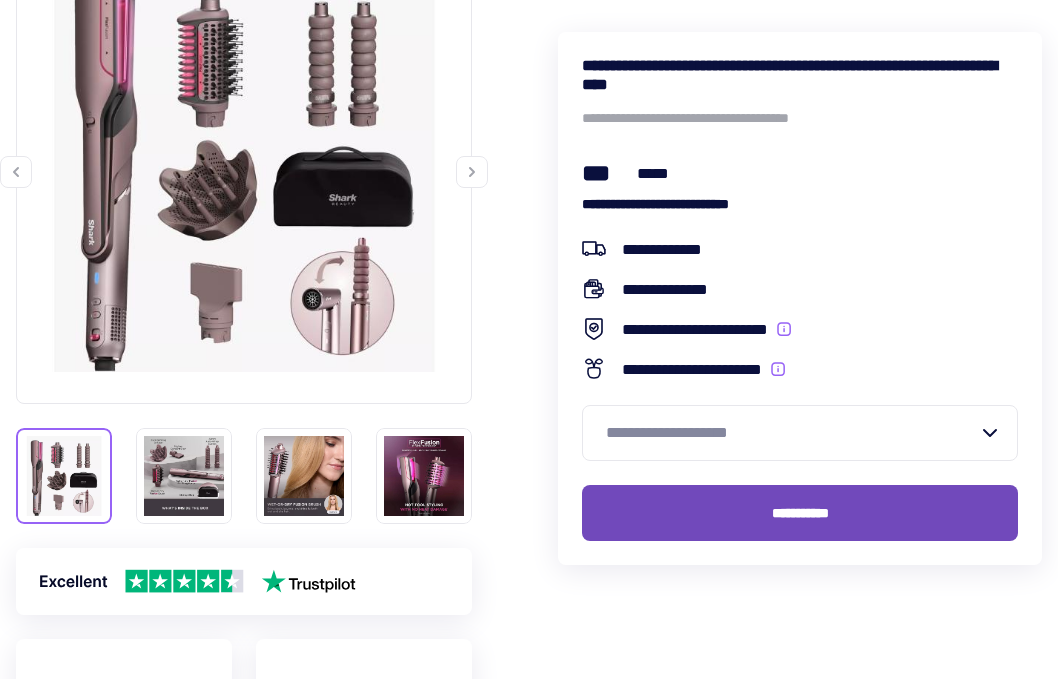 click on "[SSN]" at bounding box center [800, 513] 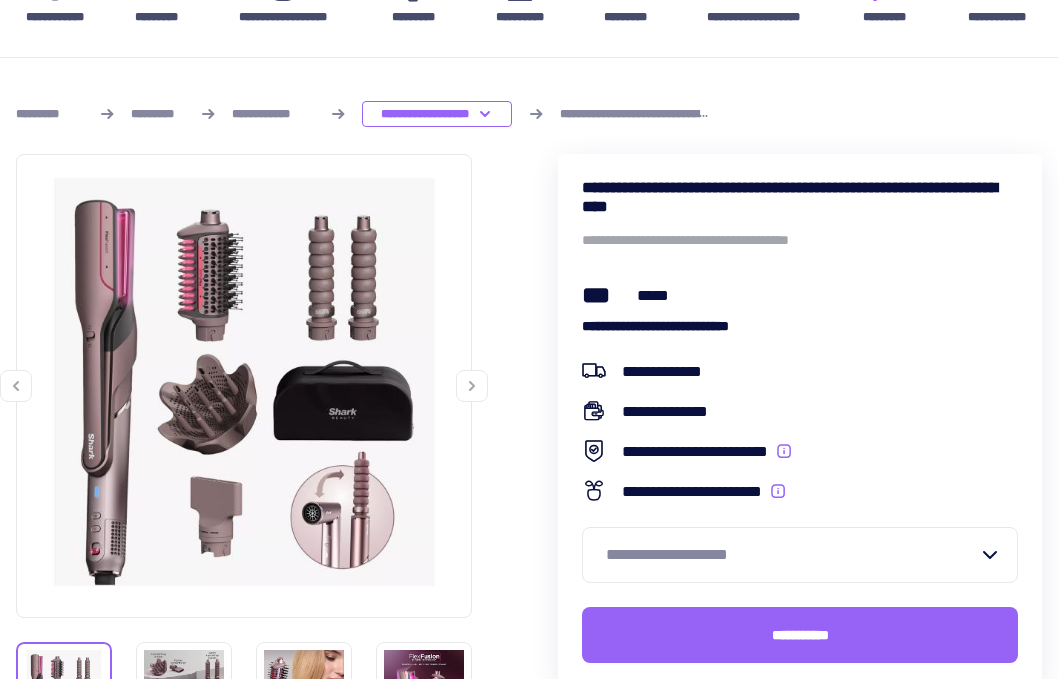 scroll, scrollTop: 0, scrollLeft: 0, axis: both 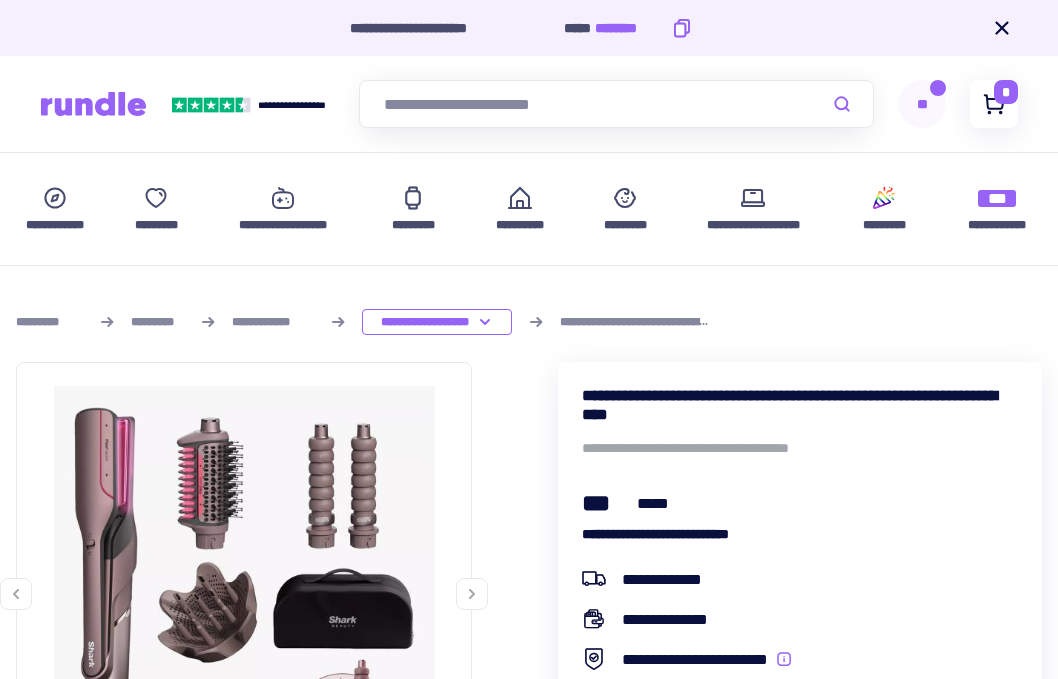 click on "*" at bounding box center (1006, 92) 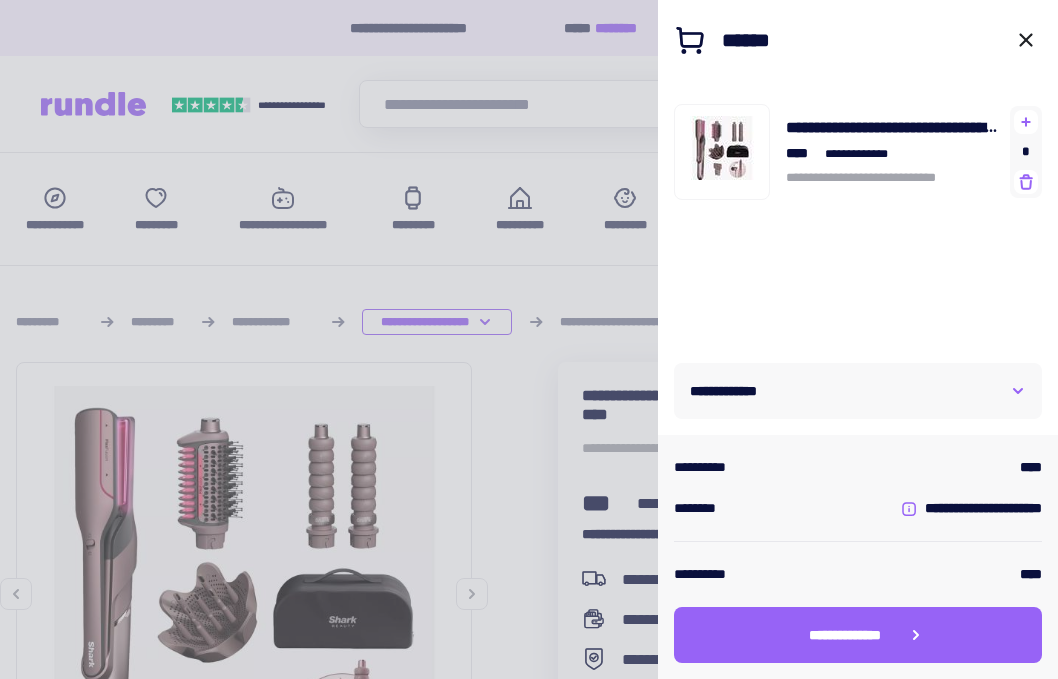 click on "[EMAIL]" at bounding box center [858, 391] 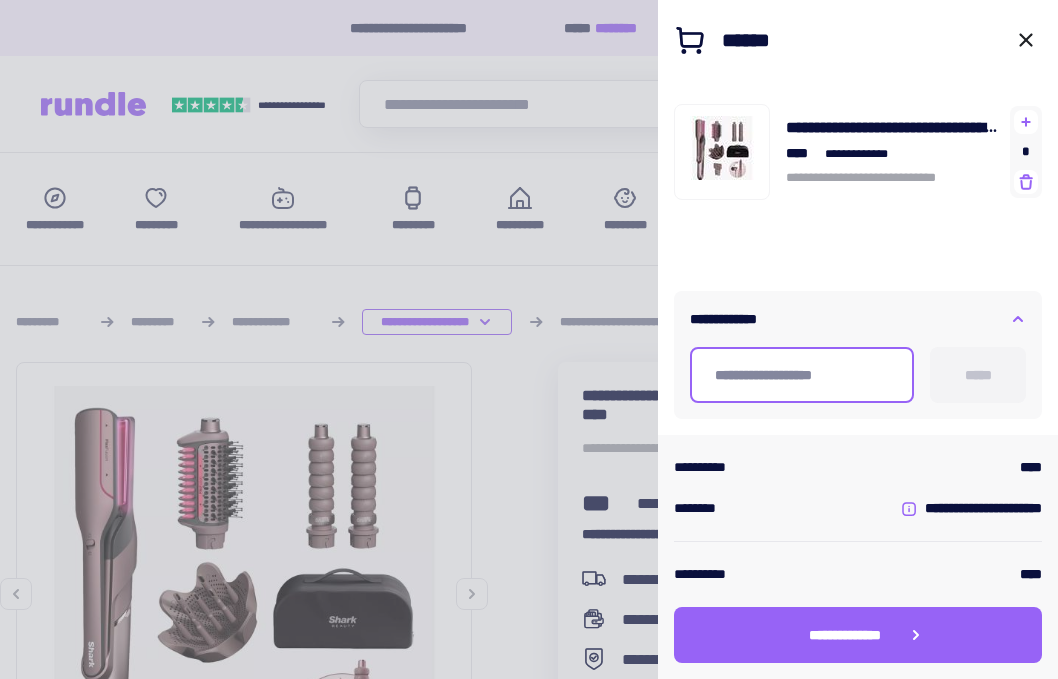 click at bounding box center [802, 375] 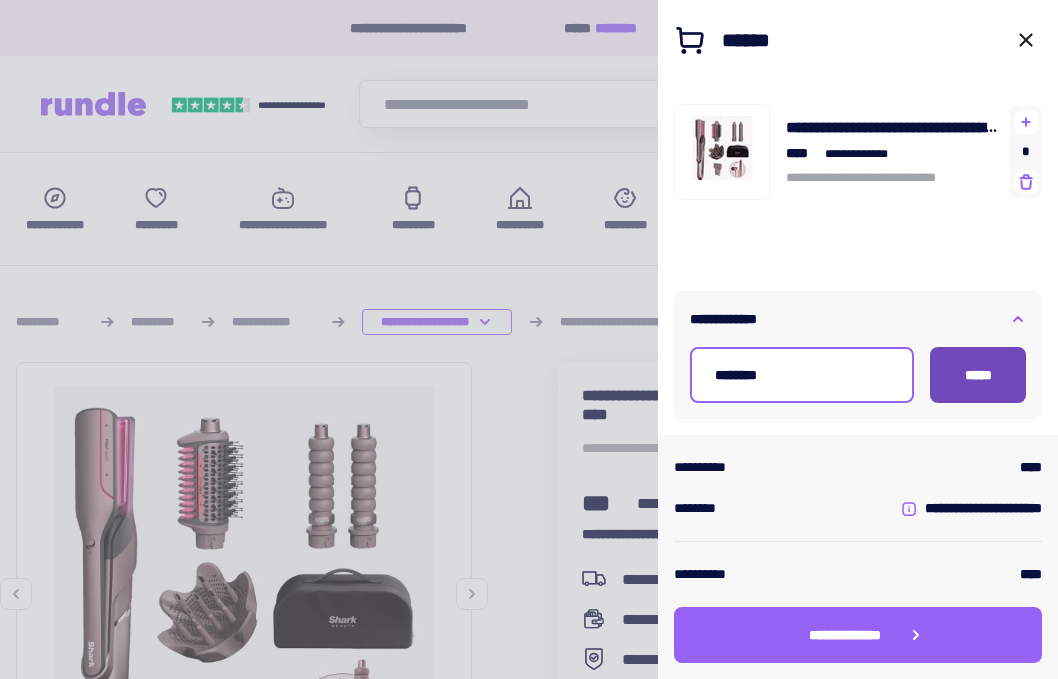 type on "[PHONE]" 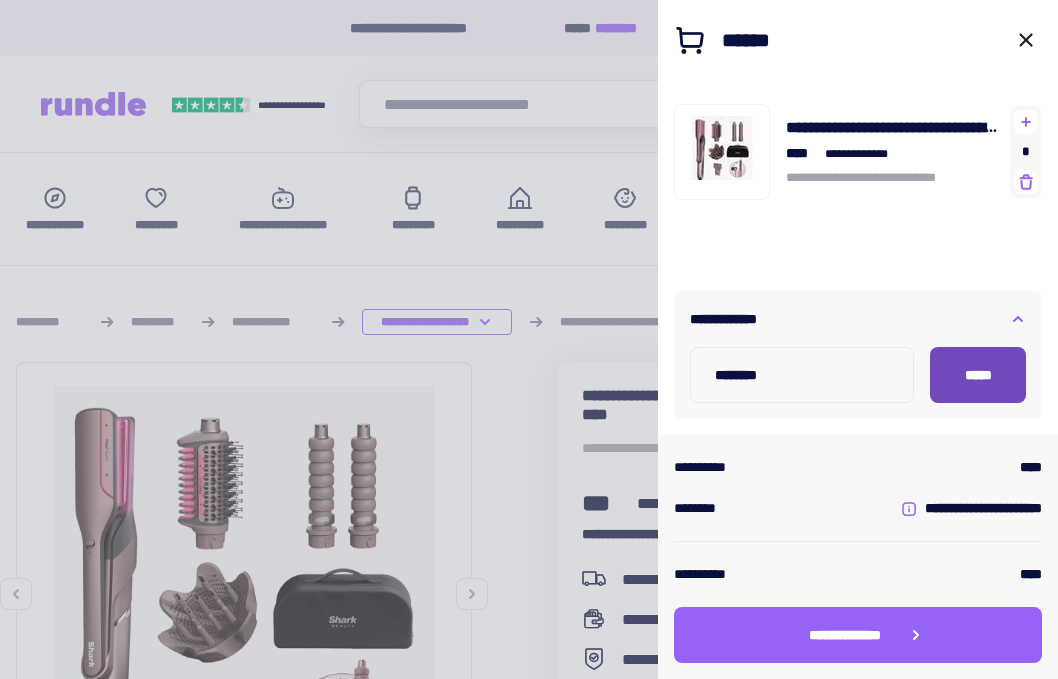 click on "[PASSPORT]" at bounding box center (978, 375) 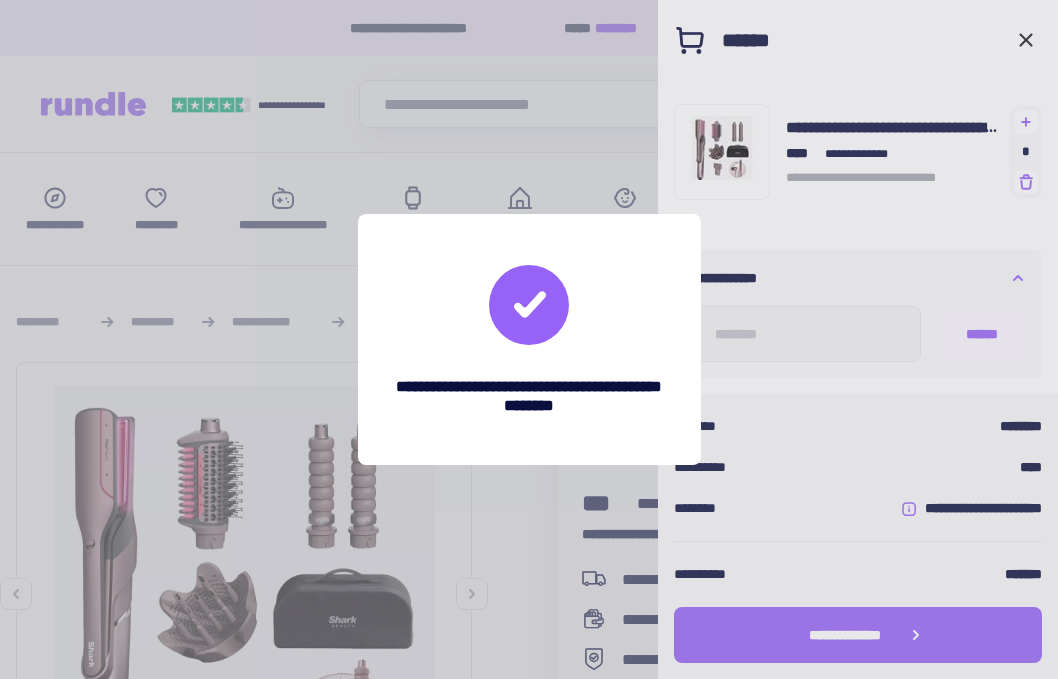 click on "[ADDRESS]" at bounding box center (529, 339) 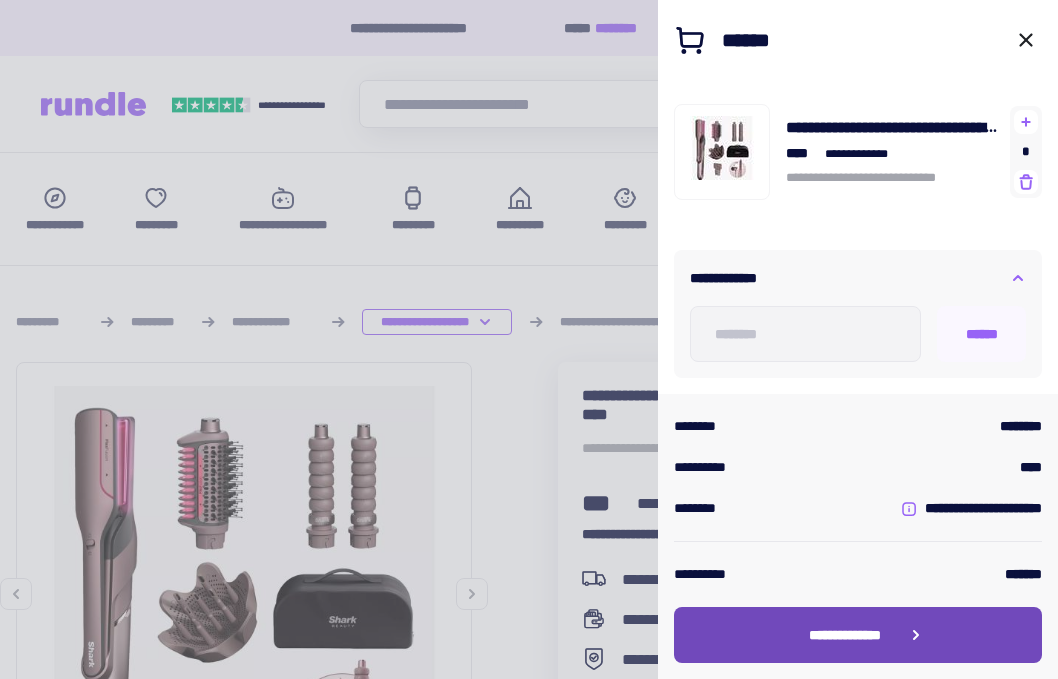 click on "[LAST]" at bounding box center [845, 635] 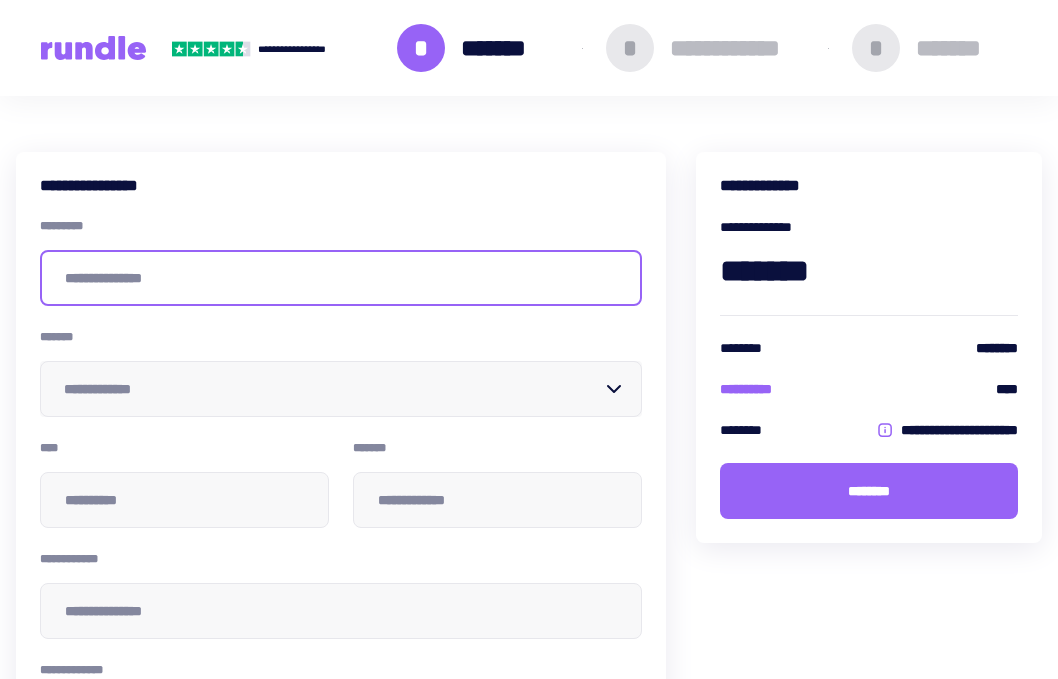 click at bounding box center [341, 278] 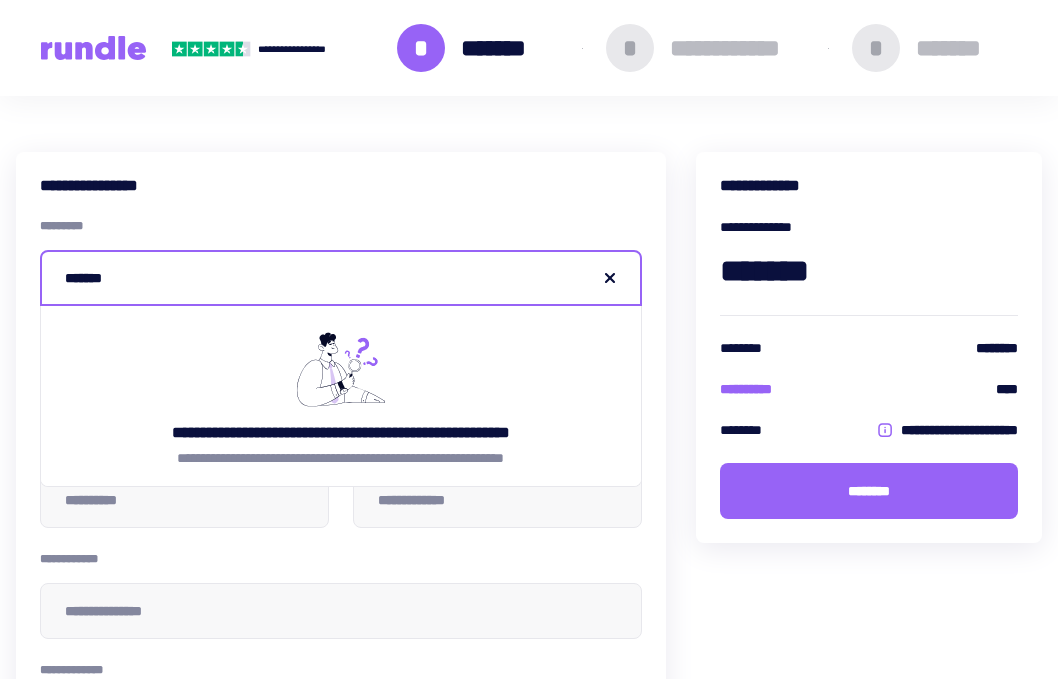 drag, startPoint x: 161, startPoint y: 277, endPoint x: 94, endPoint y: 279, distance: 67.02985 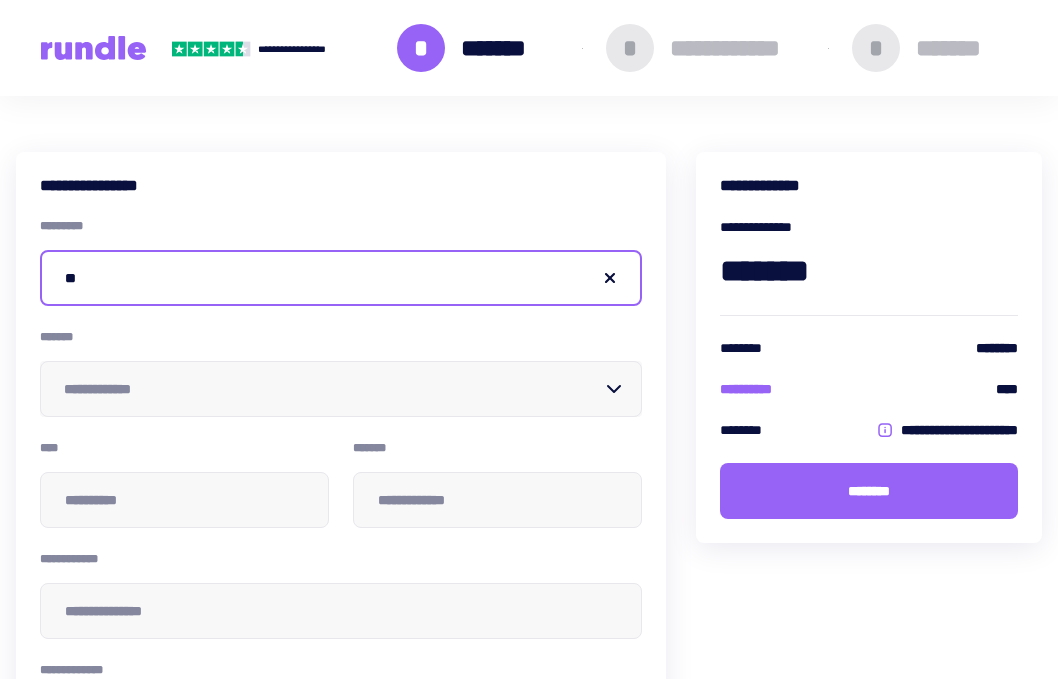 type on "*" 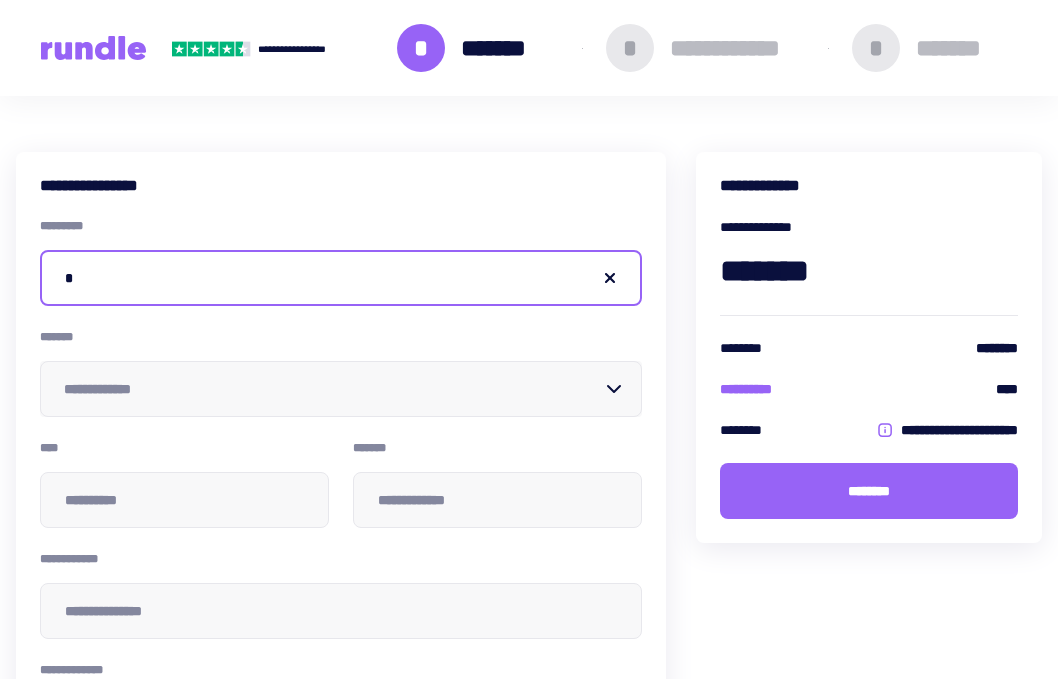 type 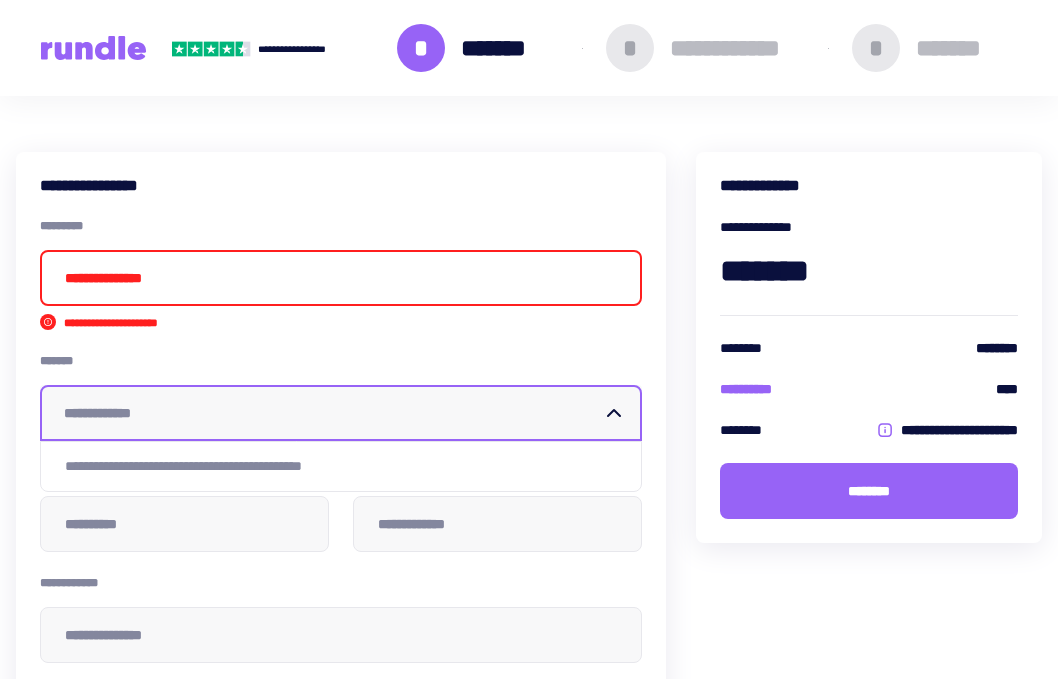 click at bounding box center (329, 413) 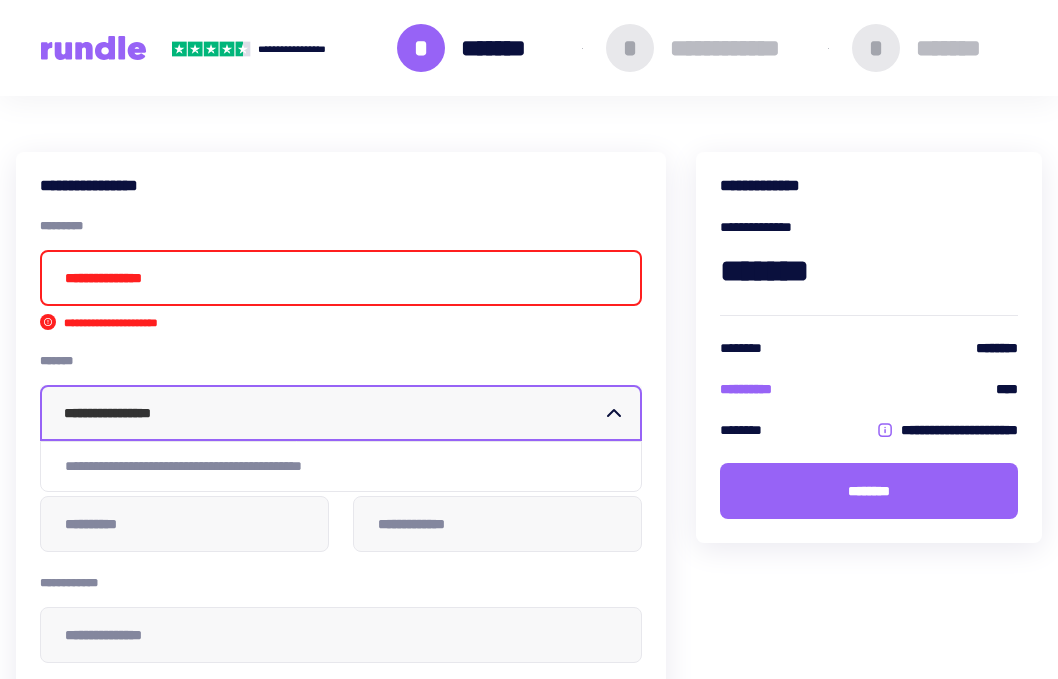 type on "[PASSPORT]" 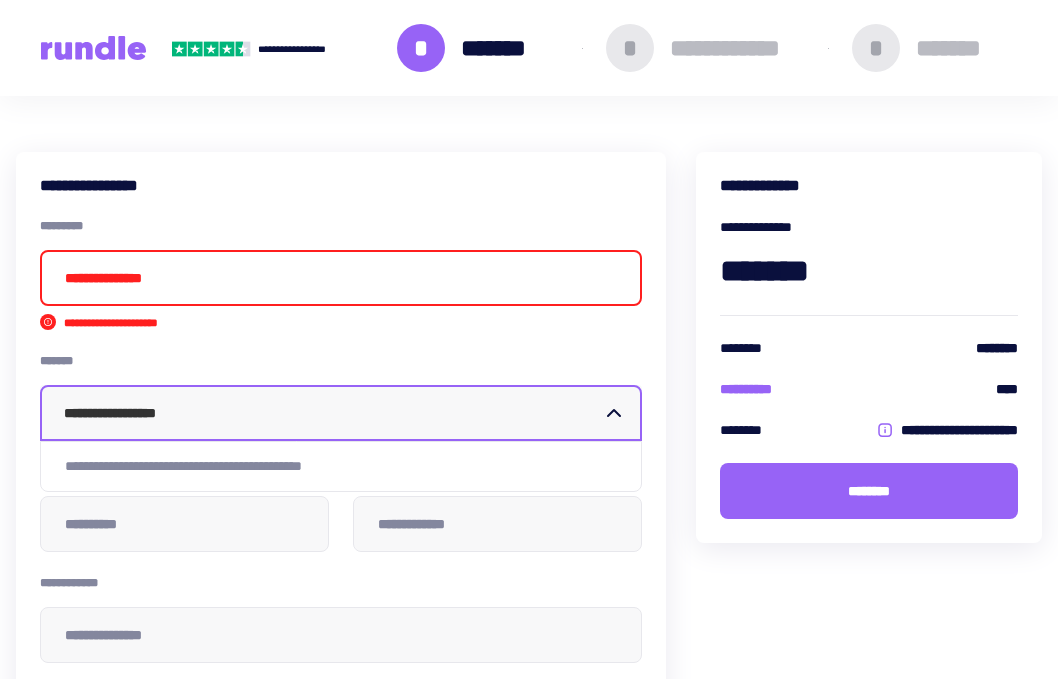 click on "[ADDRESS]" at bounding box center (341, 466) 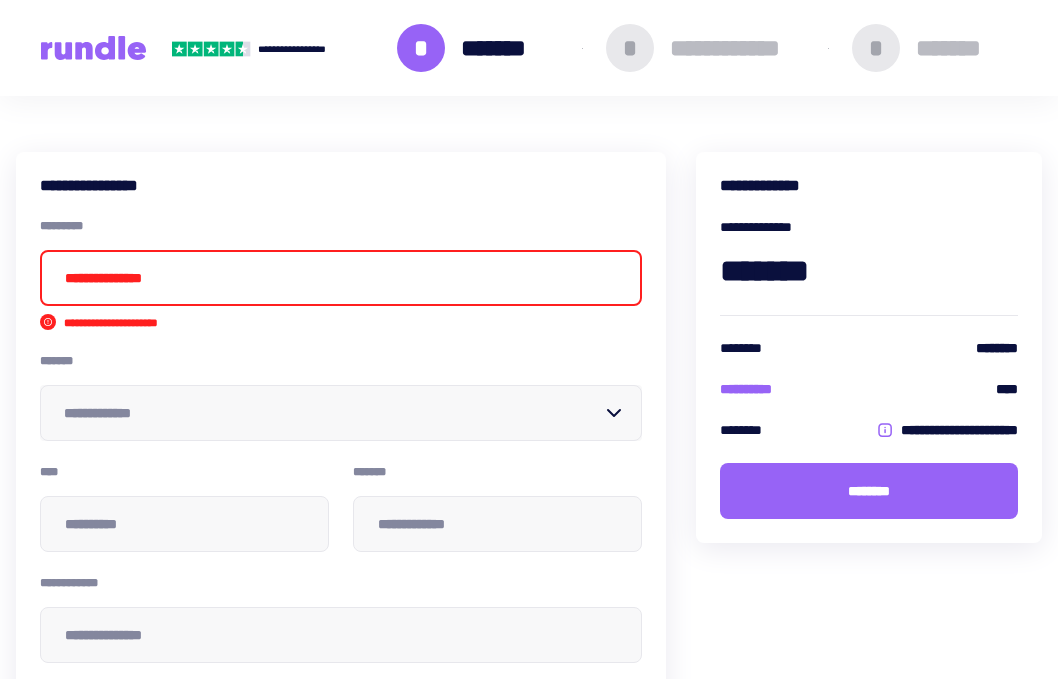 click on "[CREDIT_CARD]" at bounding box center (341, 361) 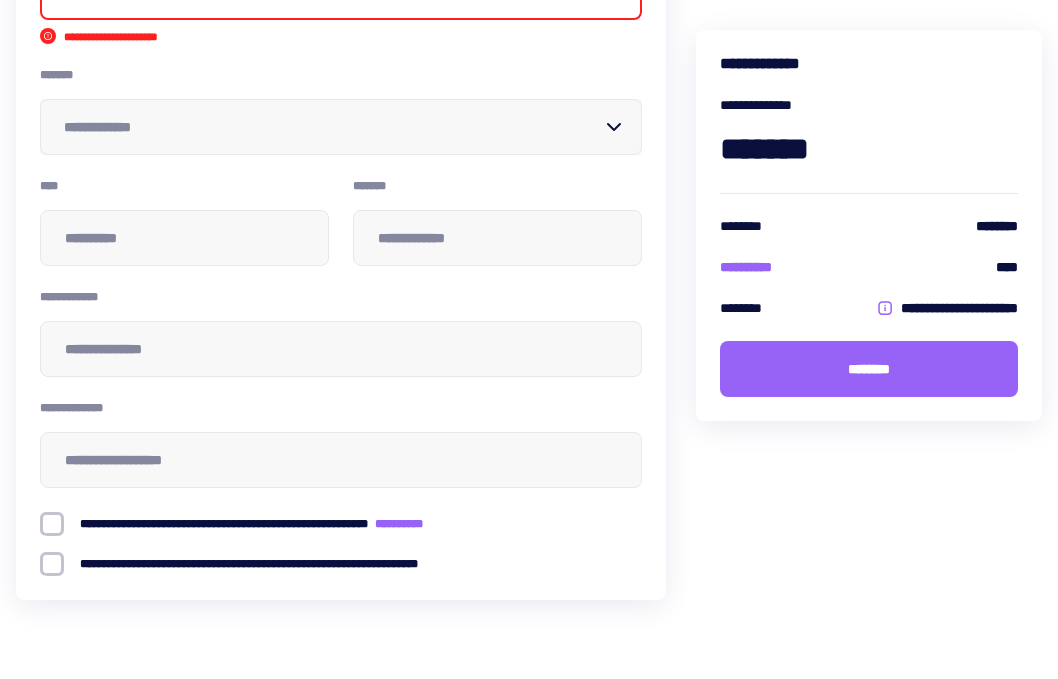 scroll, scrollTop: 0, scrollLeft: 0, axis: both 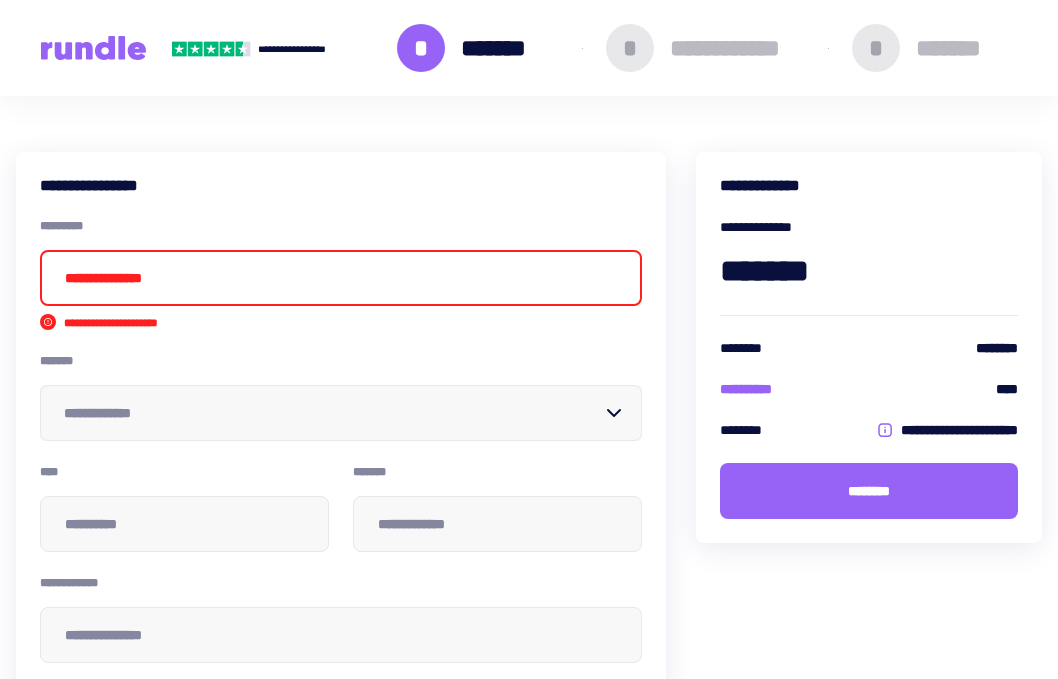 click at bounding box center [341, 278] 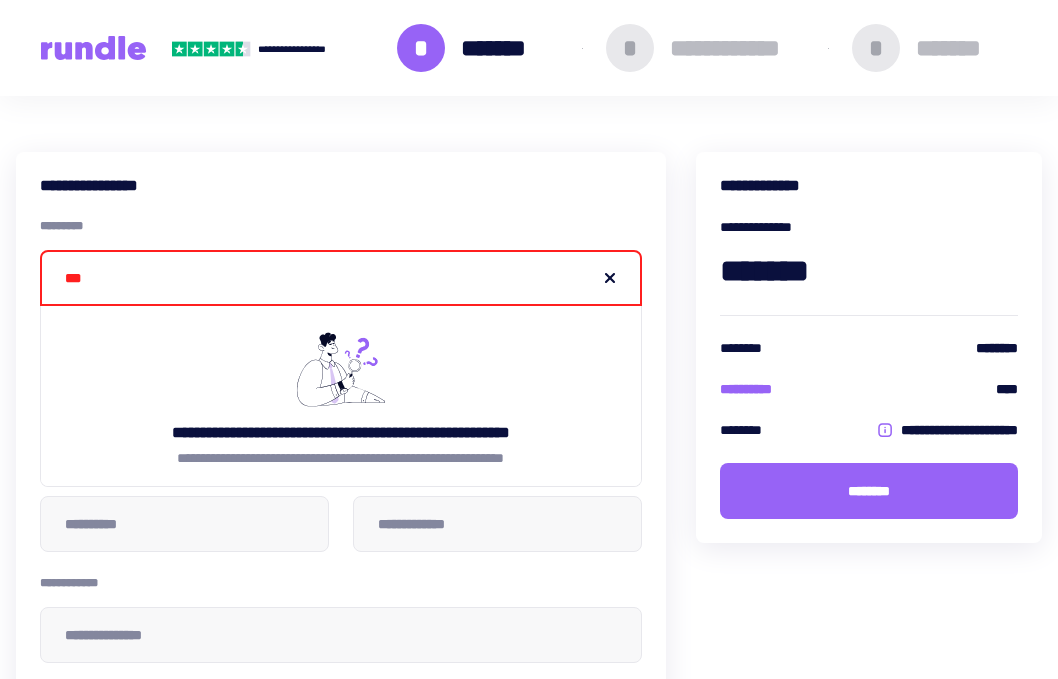 type on "[PHONE]" 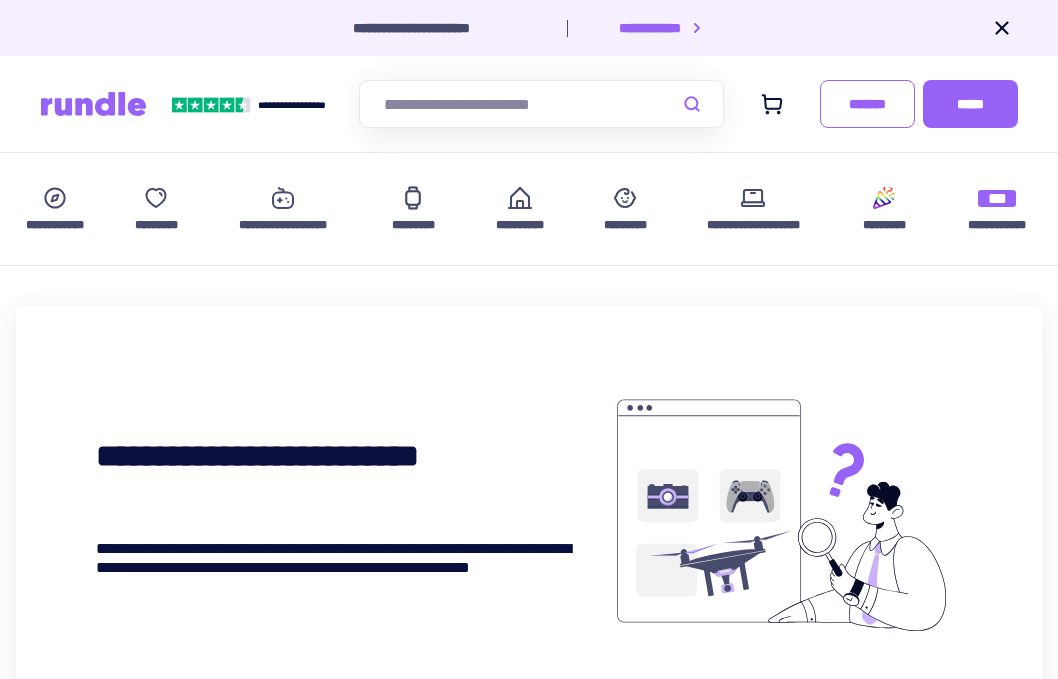 scroll, scrollTop: 0, scrollLeft: 0, axis: both 